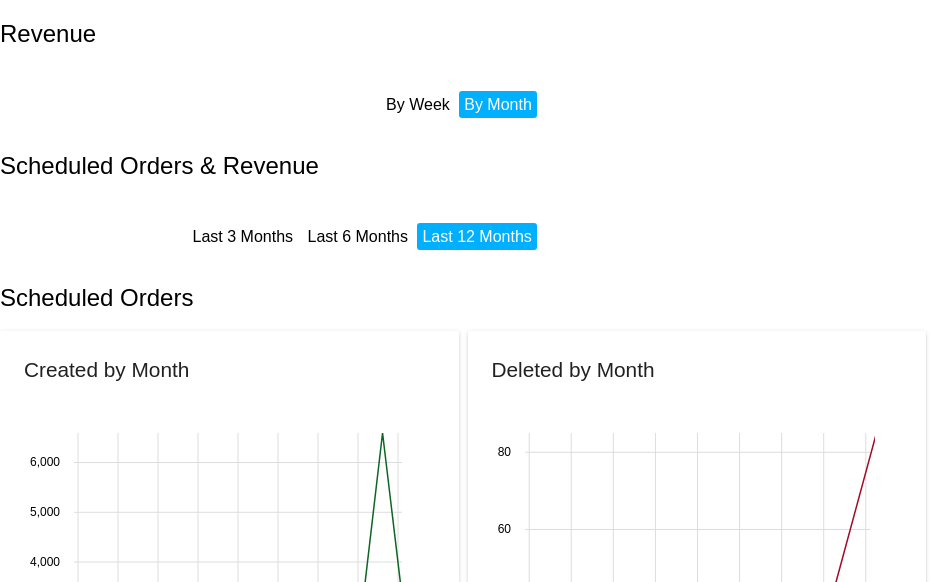 scroll, scrollTop: 0, scrollLeft: 0, axis: both 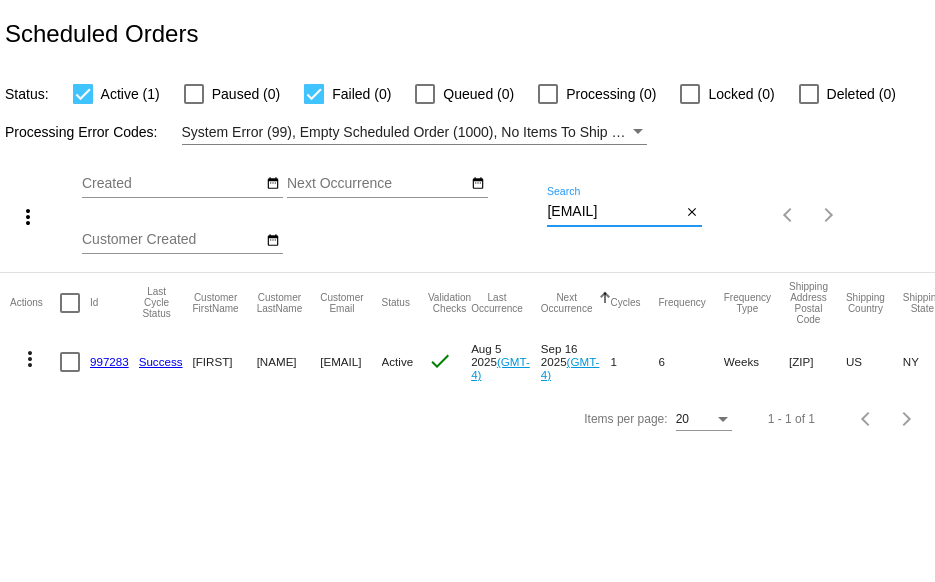 drag, startPoint x: 551, startPoint y: 211, endPoint x: 748, endPoint y: 215, distance: 197.0406 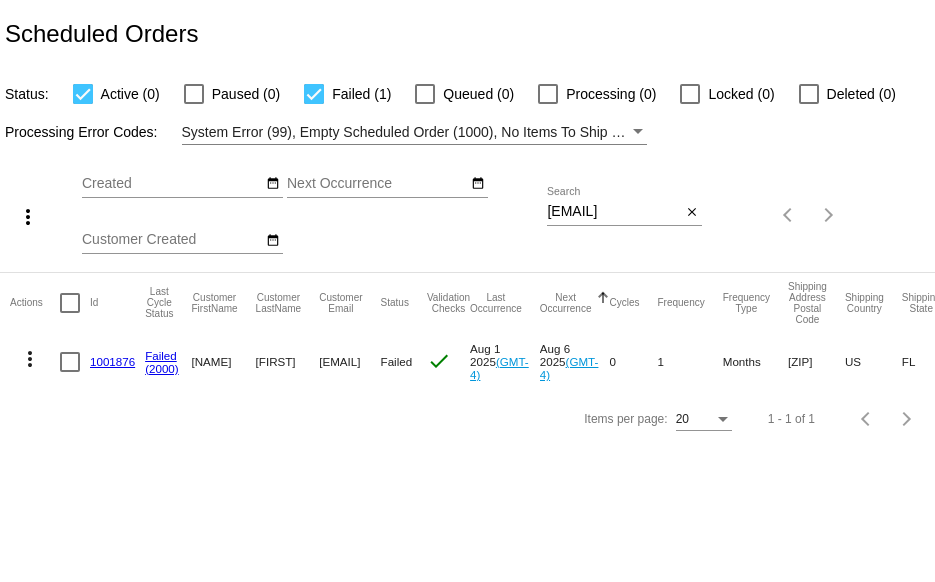 scroll, scrollTop: 0, scrollLeft: 0, axis: both 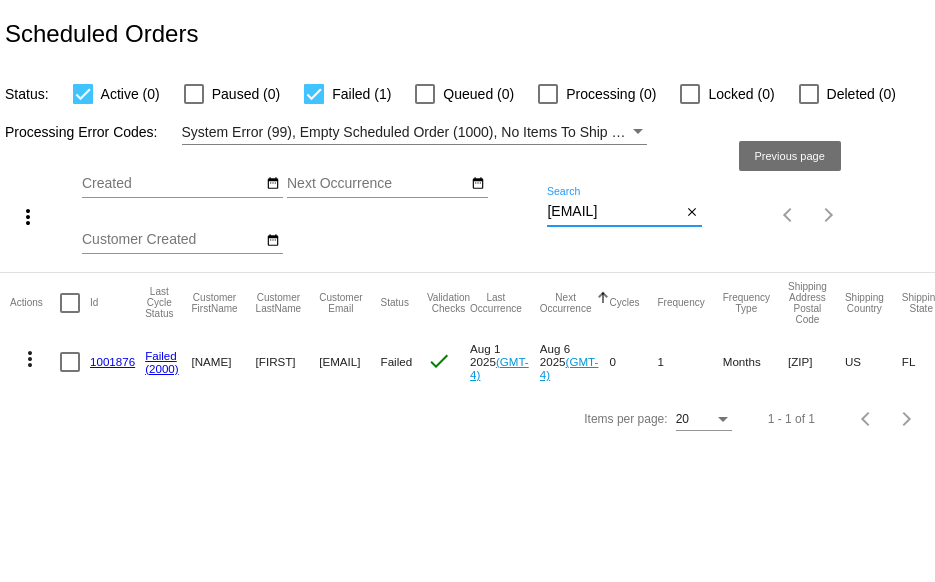 click on "more_vert
Aug
Jan
Feb
Mar
Apr
1" 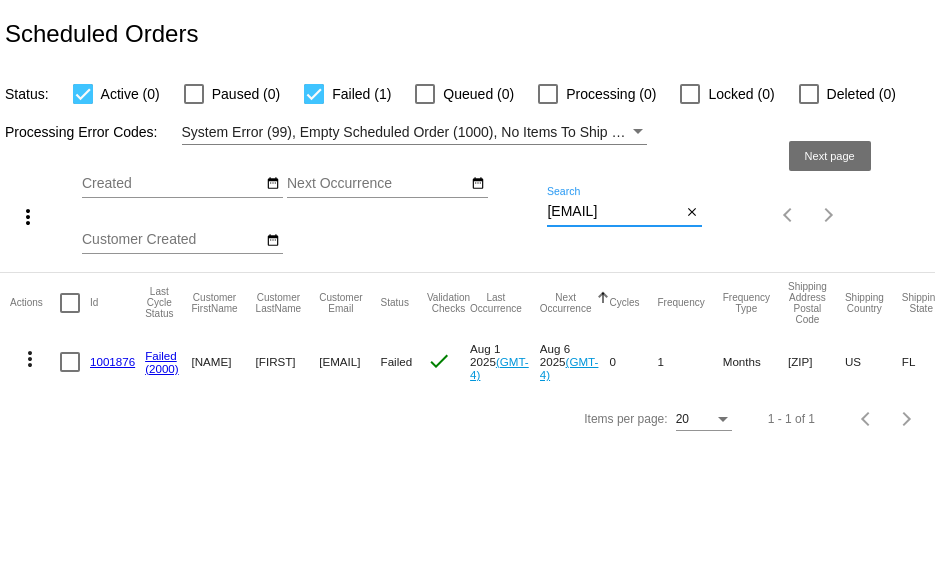 paste on "ccgenta@gmail" 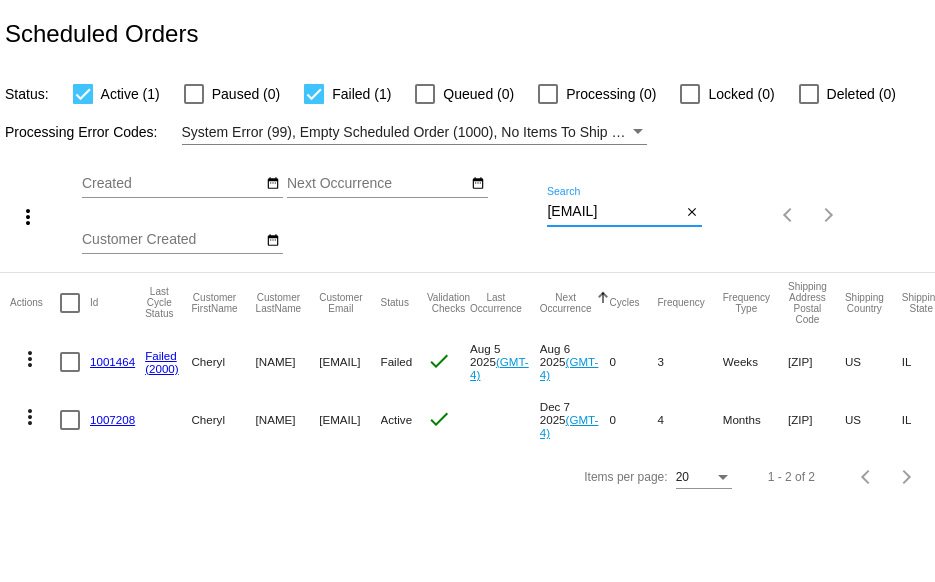 drag, startPoint x: 547, startPoint y: 211, endPoint x: 769, endPoint y: 197, distance: 222.44101 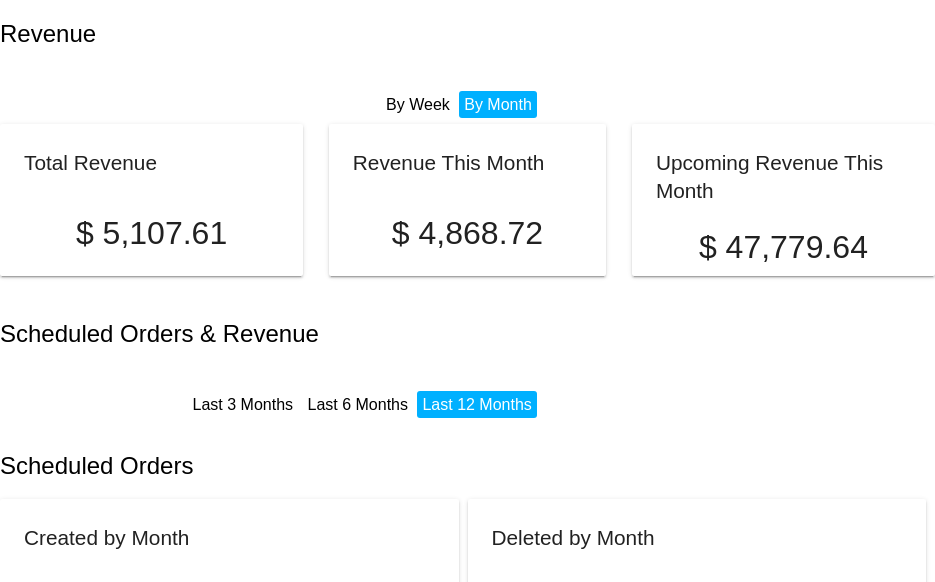 scroll, scrollTop: 0, scrollLeft: 0, axis: both 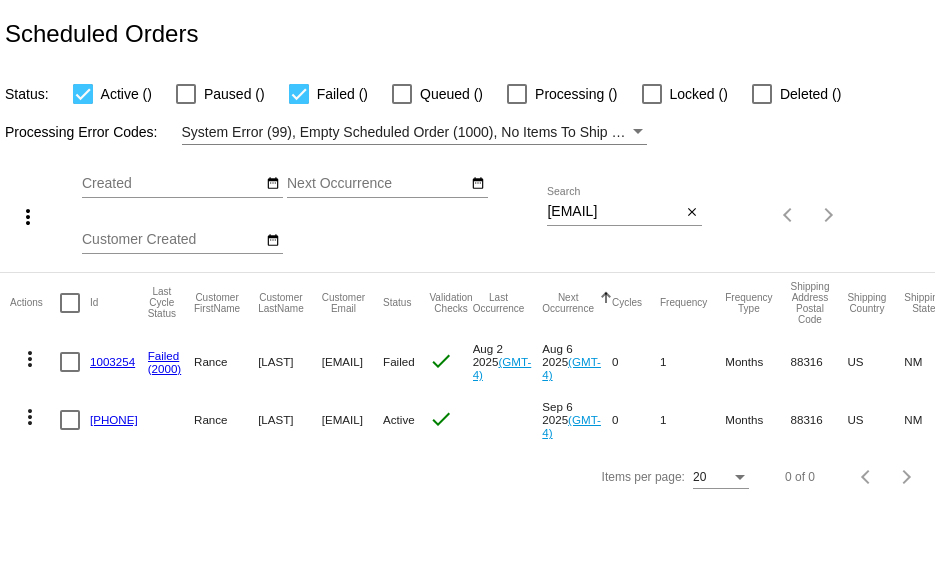 click on "more_vert" 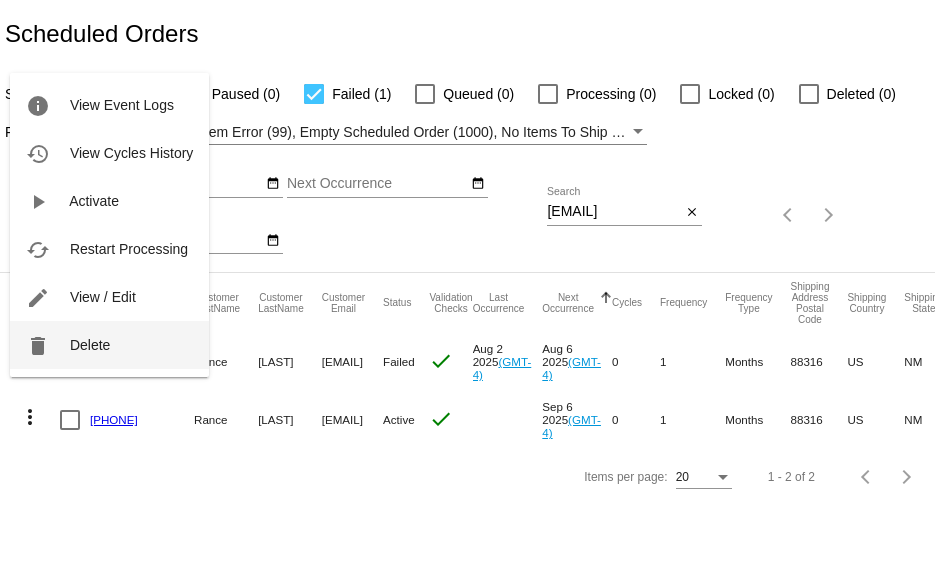 click on "Delete" at bounding box center (90, 345) 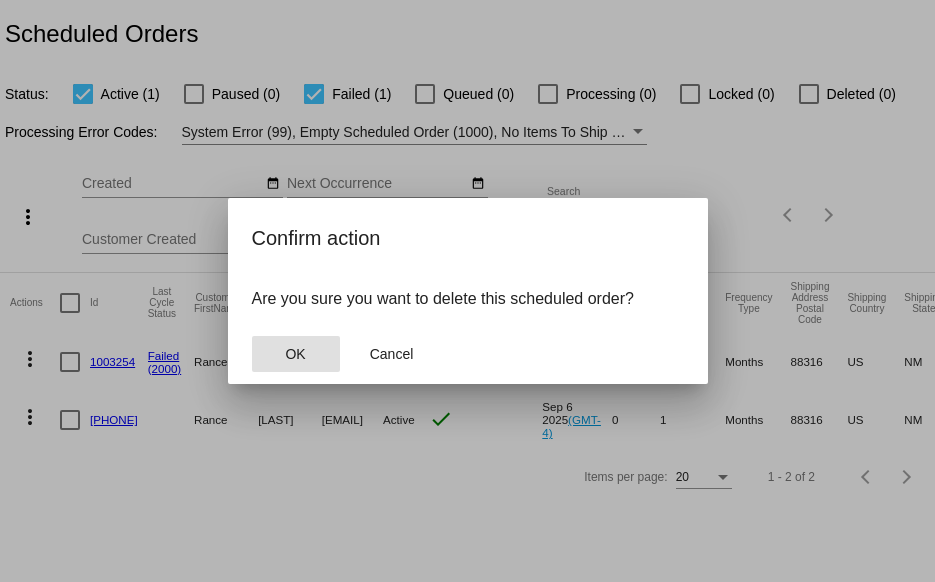 click on "OK" 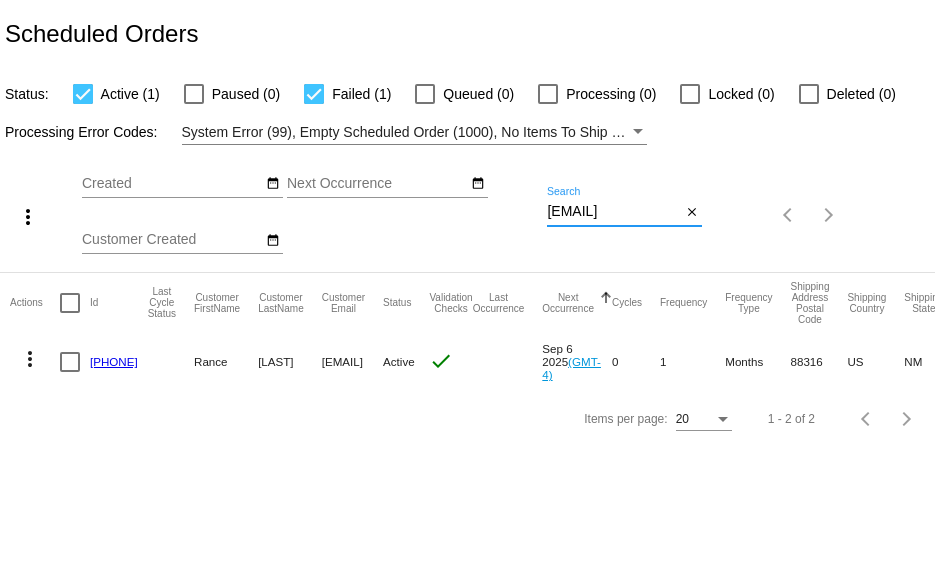 scroll, scrollTop: 0, scrollLeft: 7, axis: horizontal 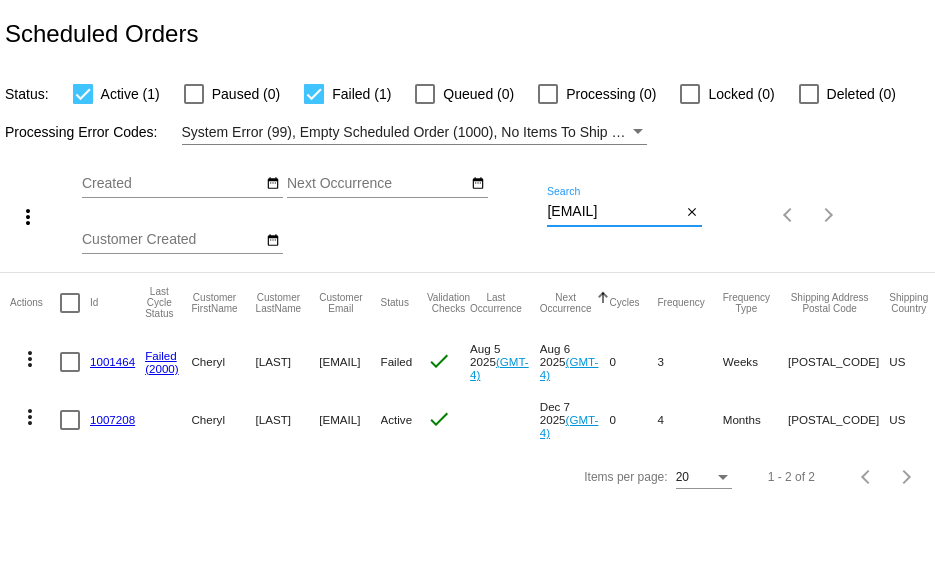 click on "more_vert" 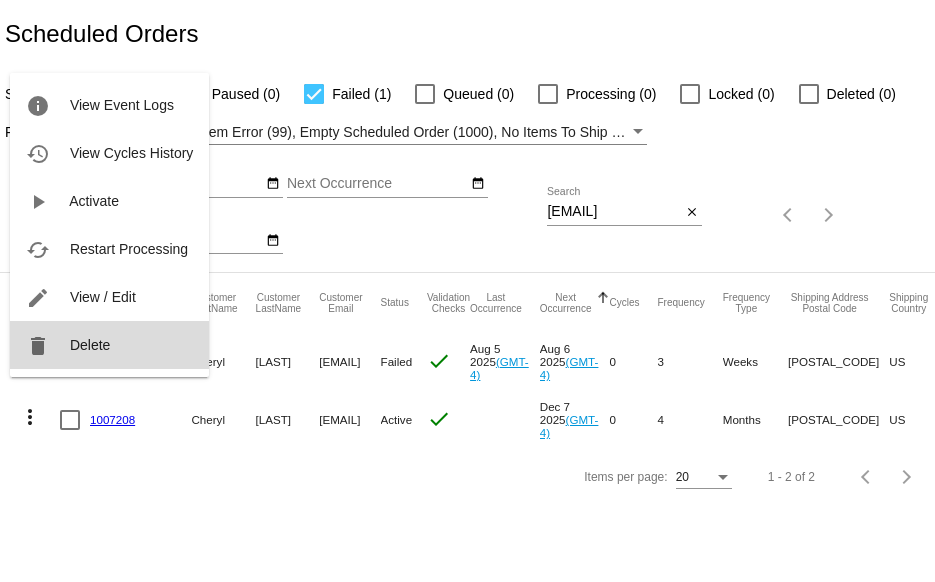 click on "delete
Delete" at bounding box center [109, 345] 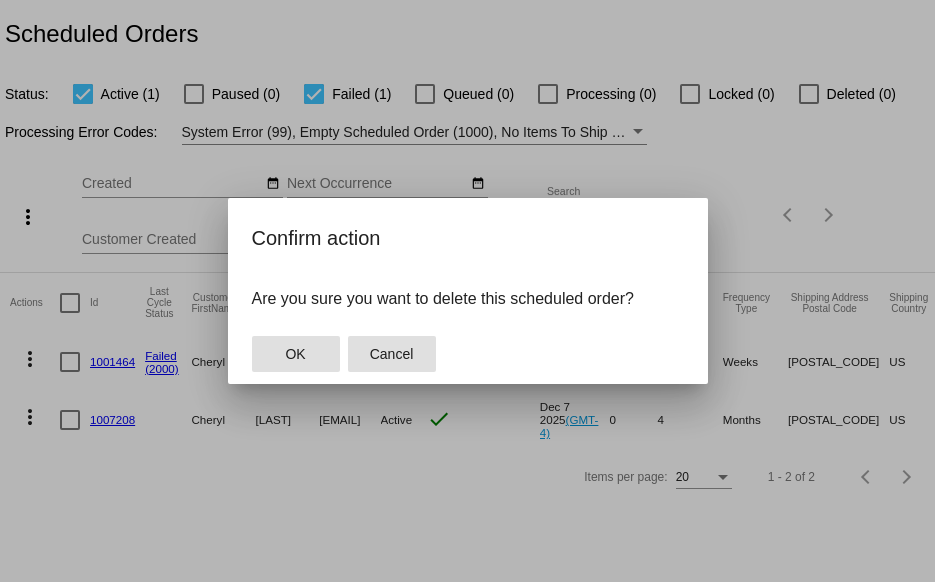 click on "Cancel" 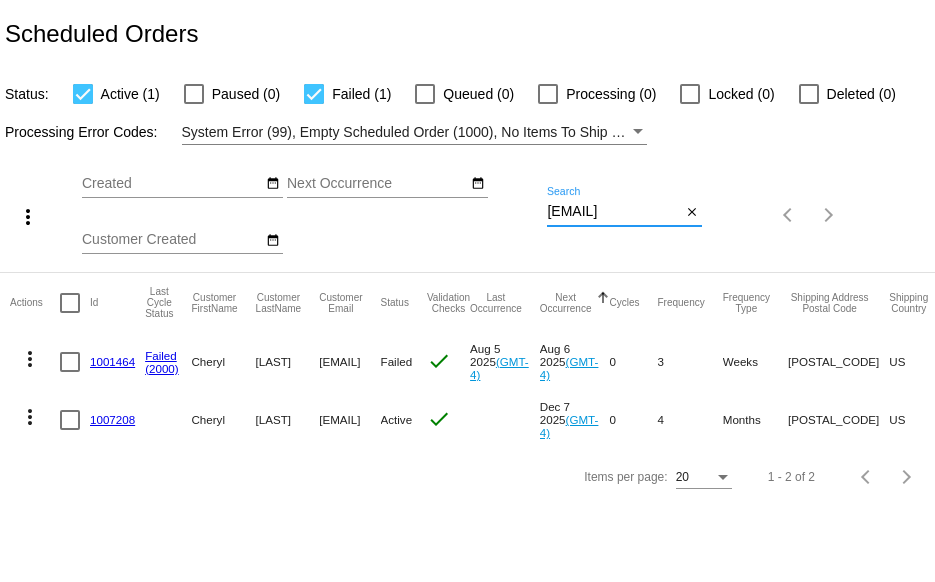 drag, startPoint x: 547, startPoint y: 211, endPoint x: 687, endPoint y: 229, distance: 141.1524 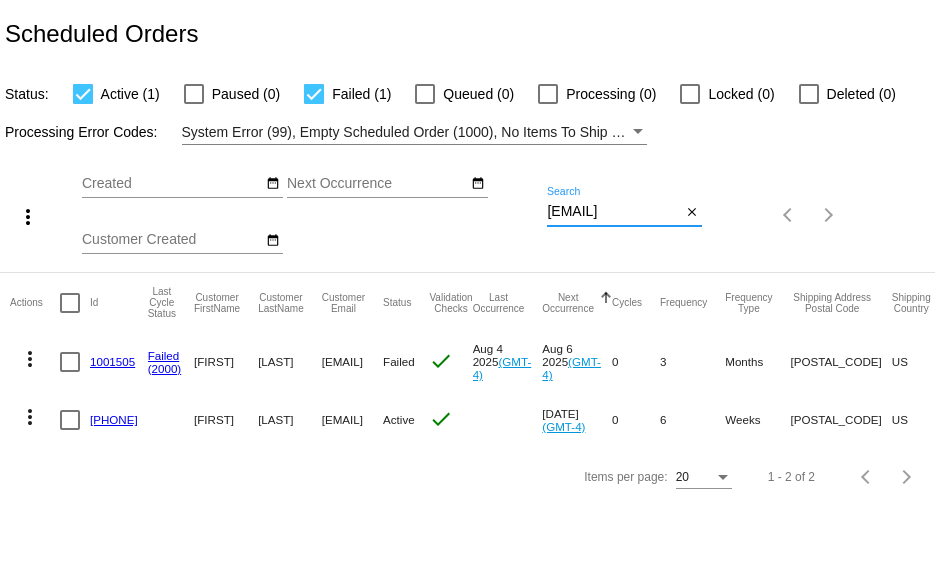 type on "maryraedre@gmail.com" 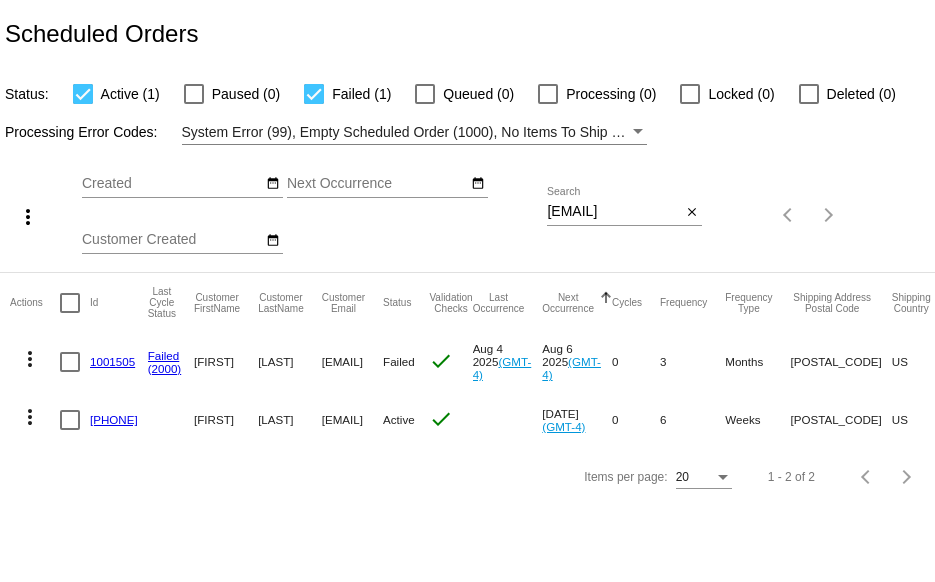 click on "1001505" 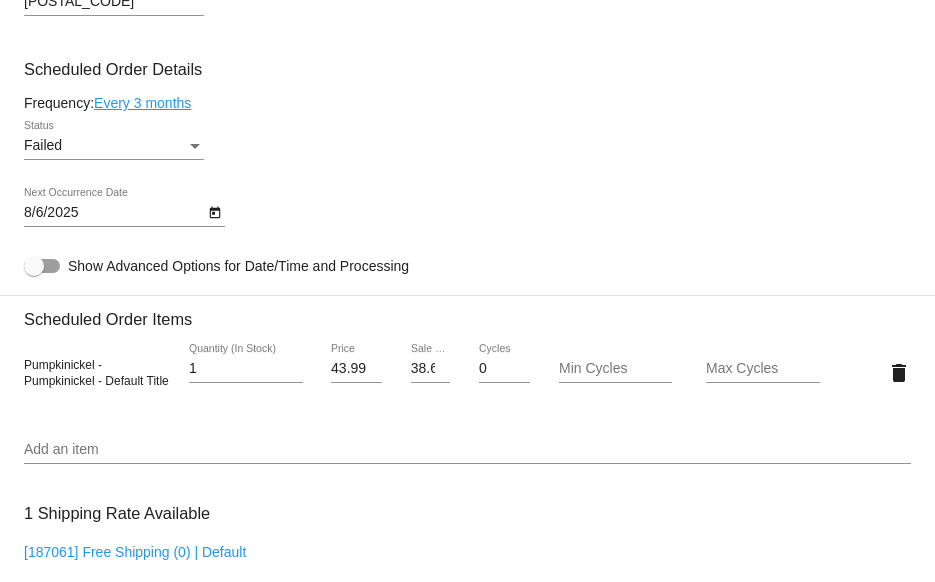 scroll, scrollTop: 1200, scrollLeft: 0, axis: vertical 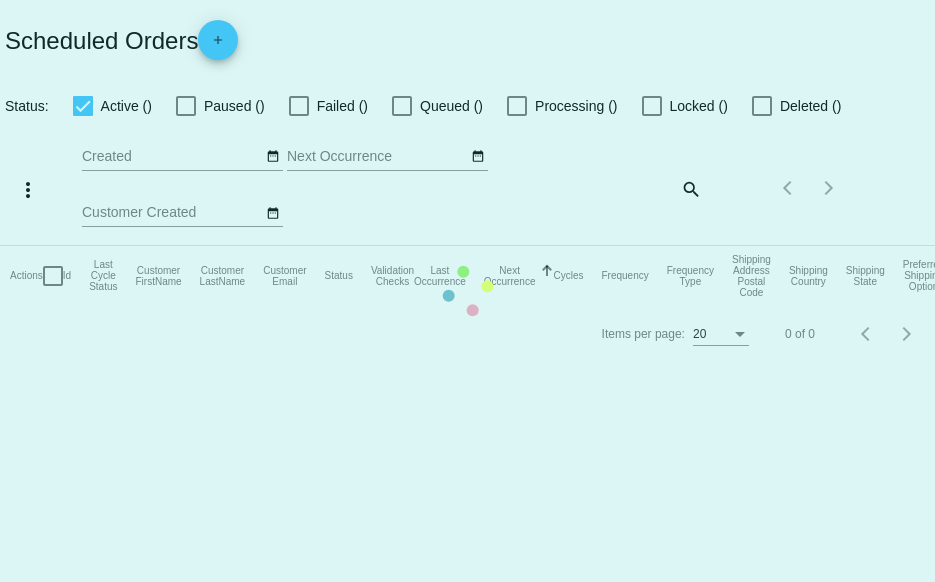 checkbox on "true" 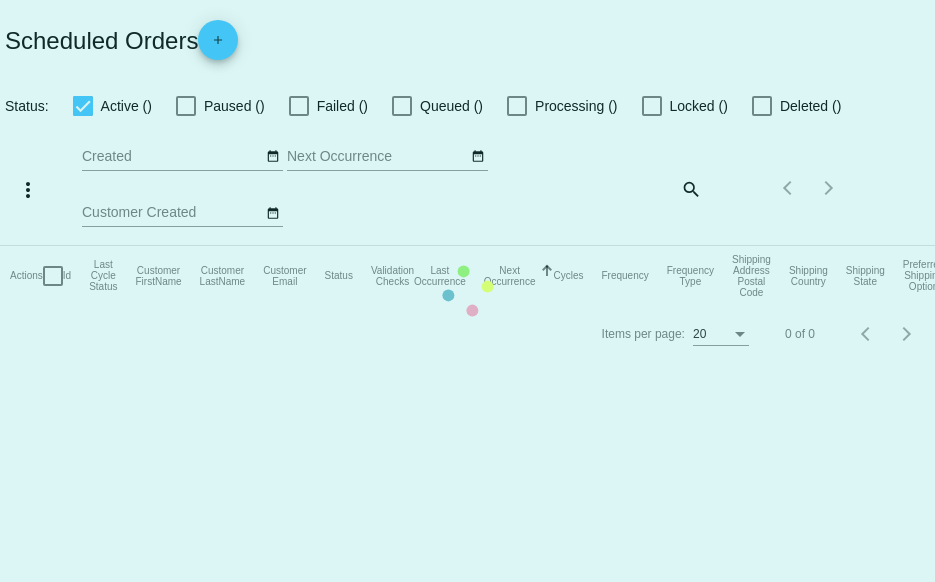 scroll, scrollTop: 0, scrollLeft: 0, axis: both 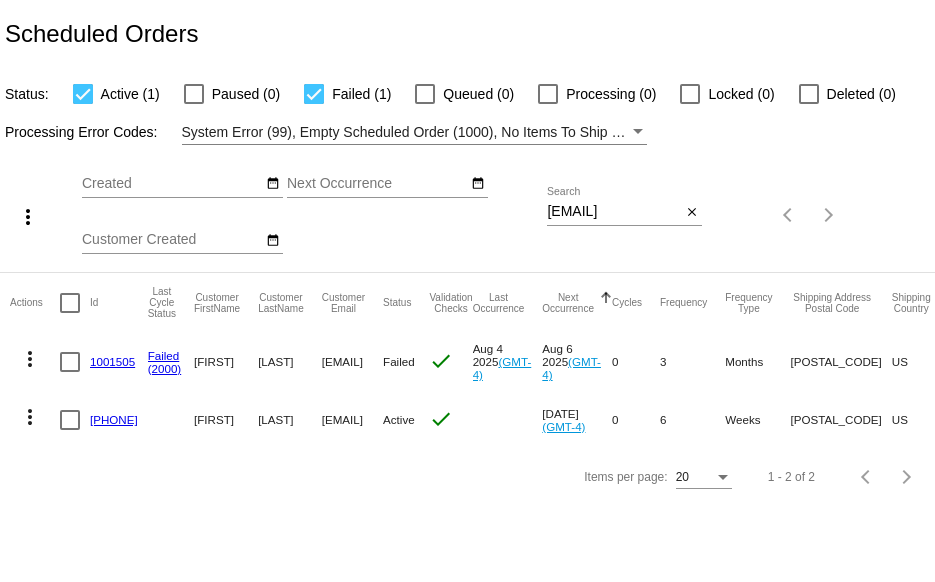 click on "more_vert" 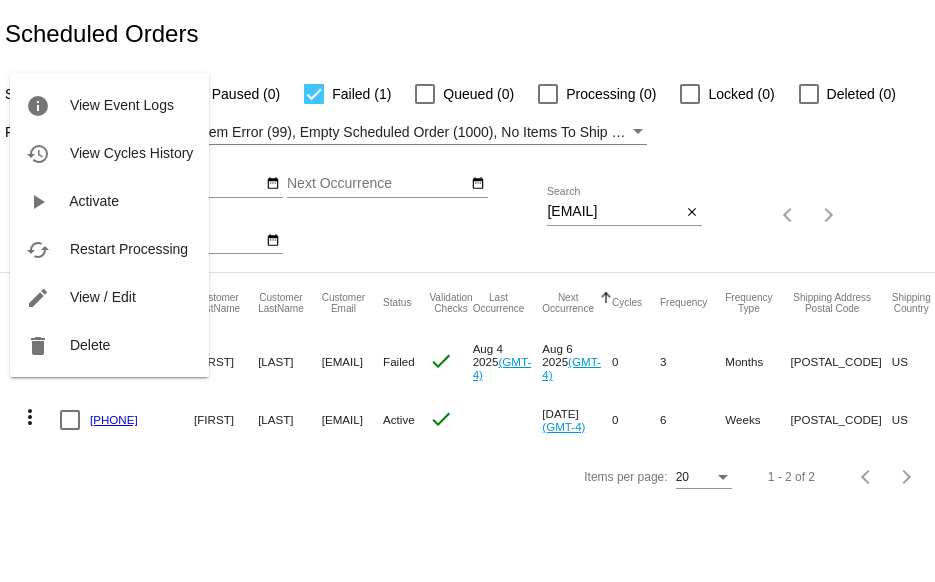 click at bounding box center (467, 291) 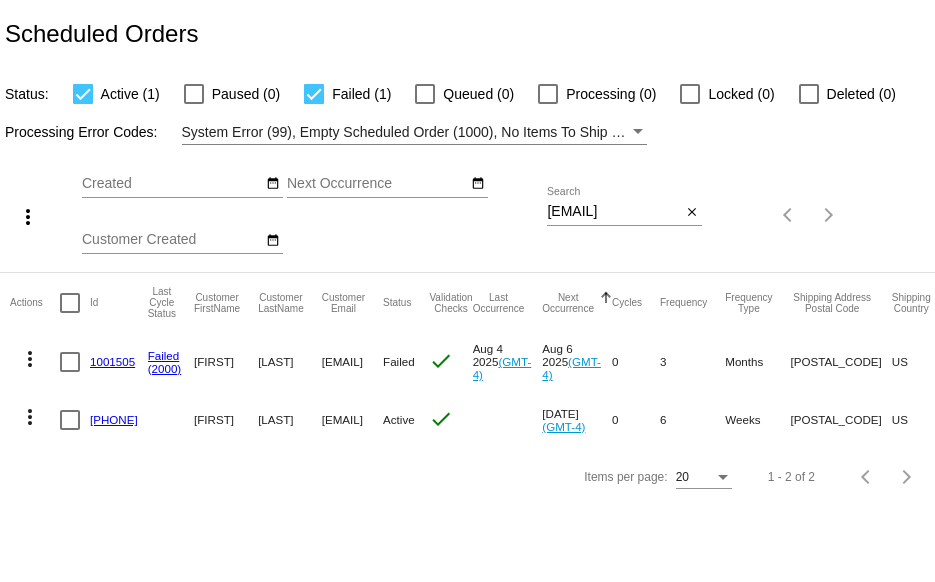 click on "more_vert" 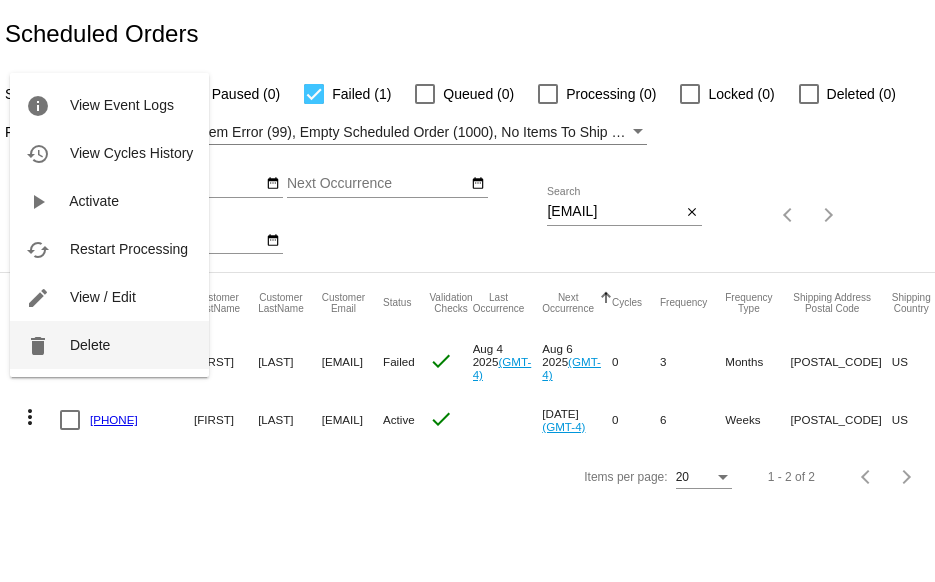 click on "Delete" at bounding box center (90, 345) 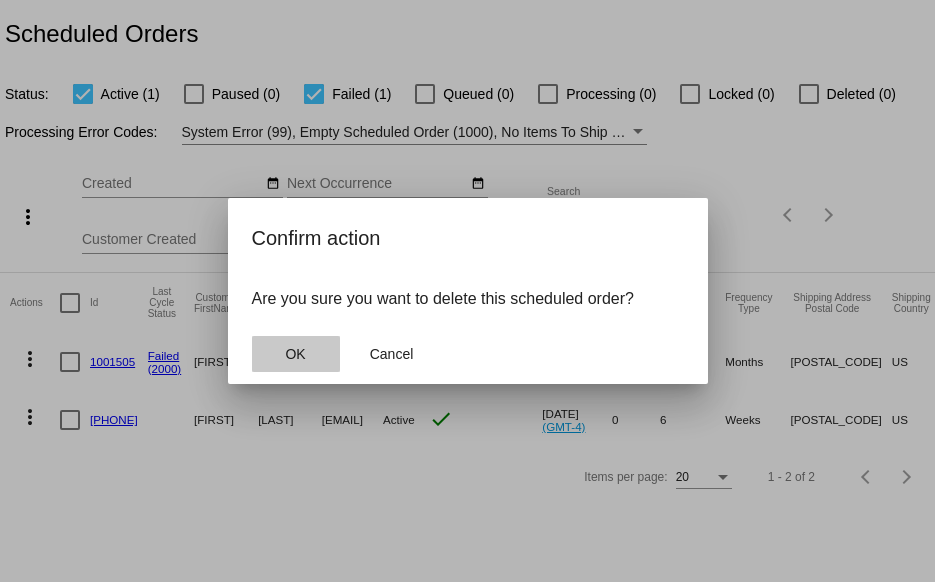 click on "OK" 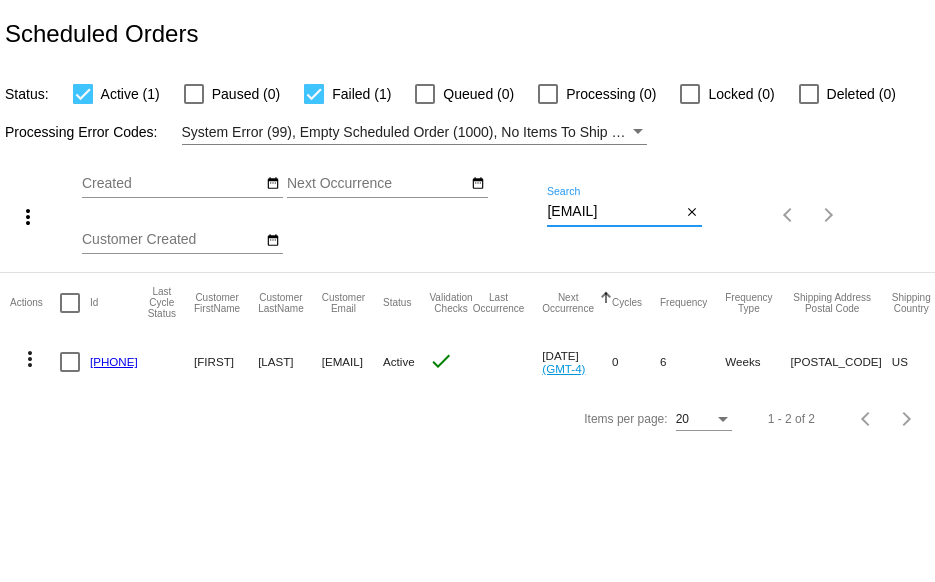 scroll, scrollTop: 0, scrollLeft: 15, axis: horizontal 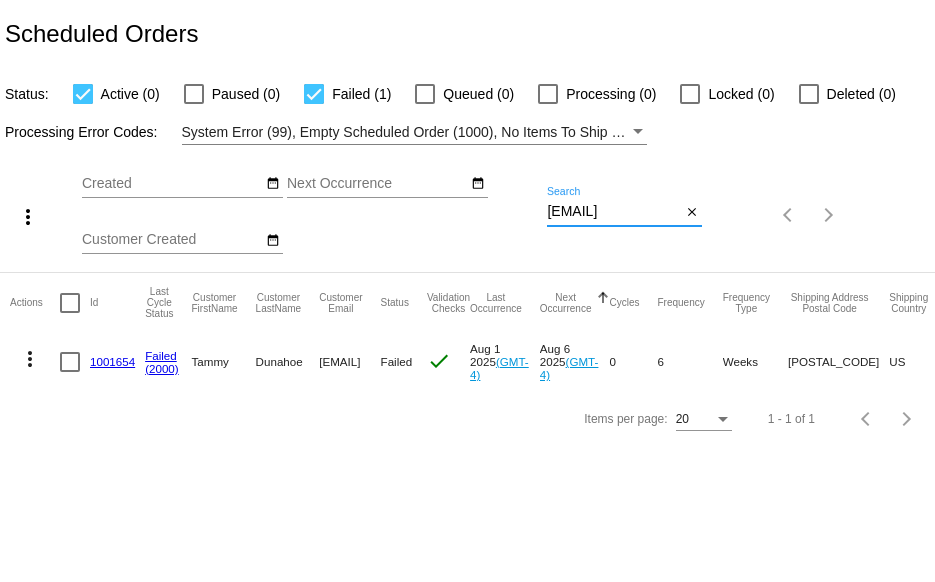 type on "tjdunahoe@gmail.com" 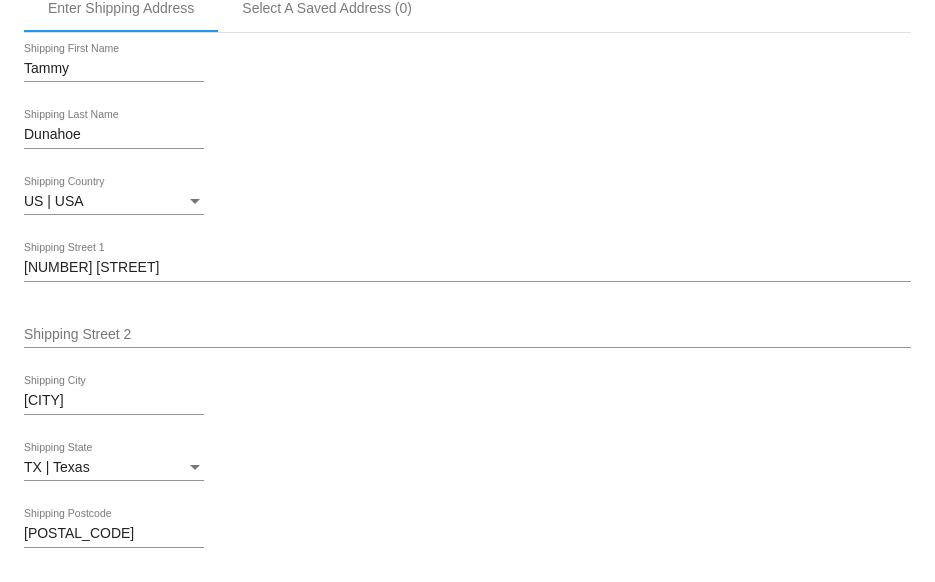 scroll, scrollTop: 500, scrollLeft: 0, axis: vertical 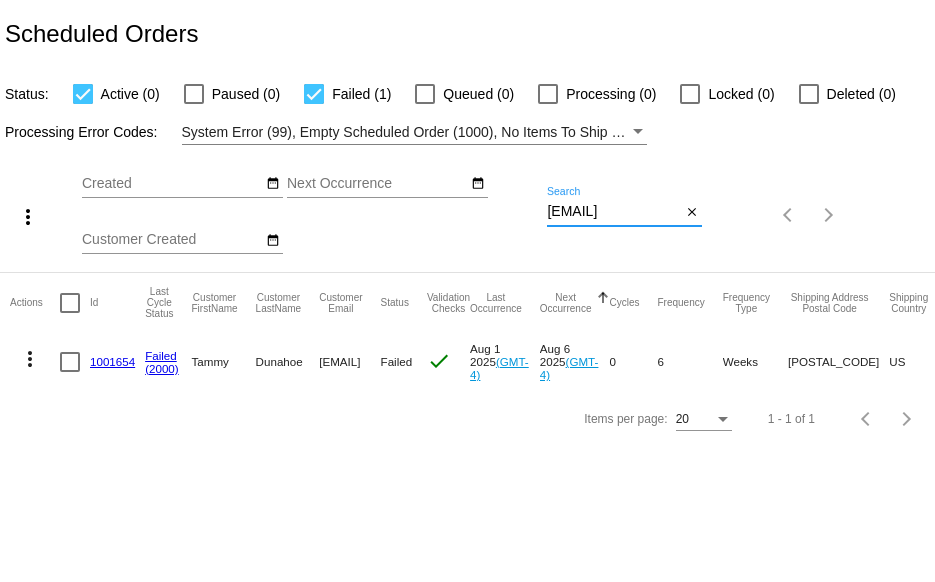drag, startPoint x: 547, startPoint y: 211, endPoint x: 736, endPoint y: 219, distance: 189.16924 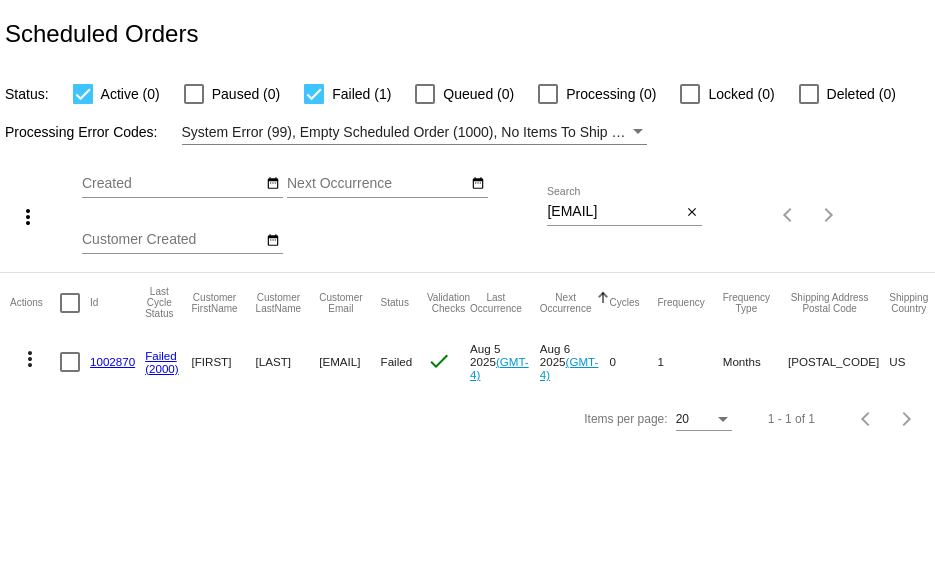 scroll, scrollTop: 0, scrollLeft: 0, axis: both 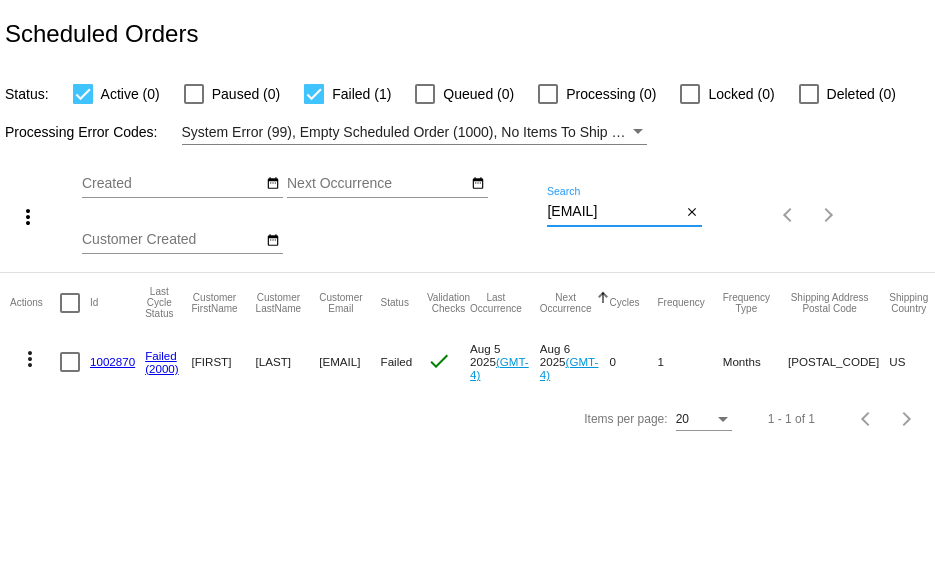 drag, startPoint x: 555, startPoint y: 211, endPoint x: 738, endPoint y: 207, distance: 183.04372 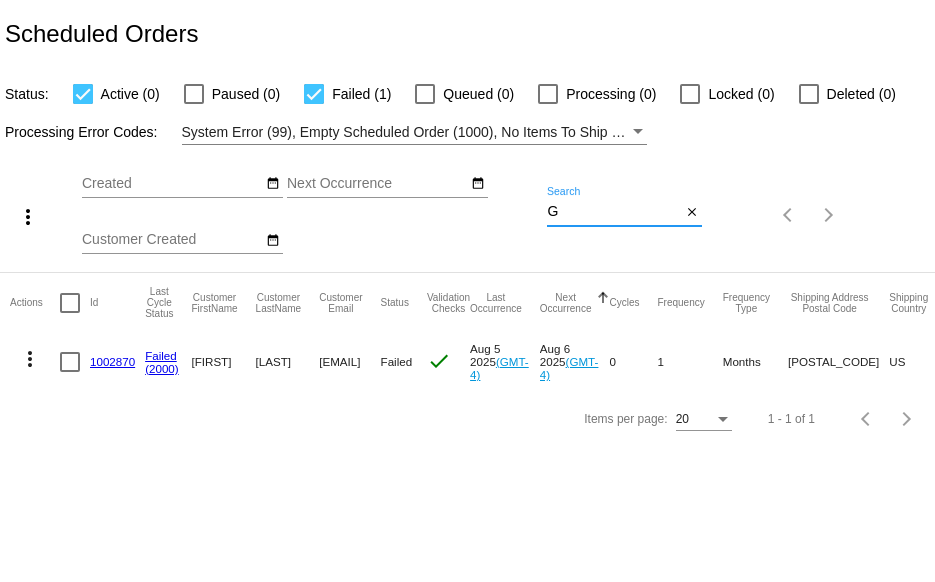 scroll, scrollTop: 0, scrollLeft: 0, axis: both 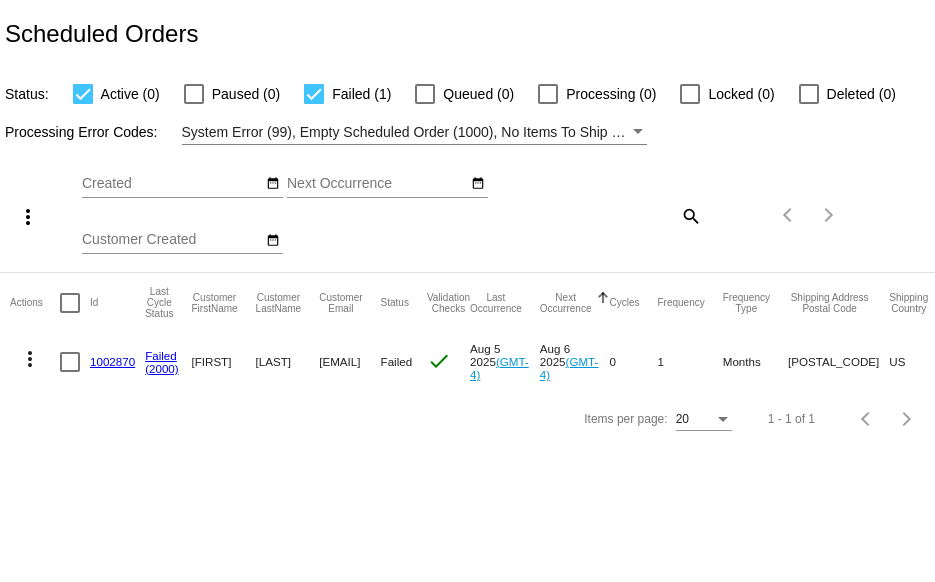 click on "Items per page: 20 1 - 1 of 1" 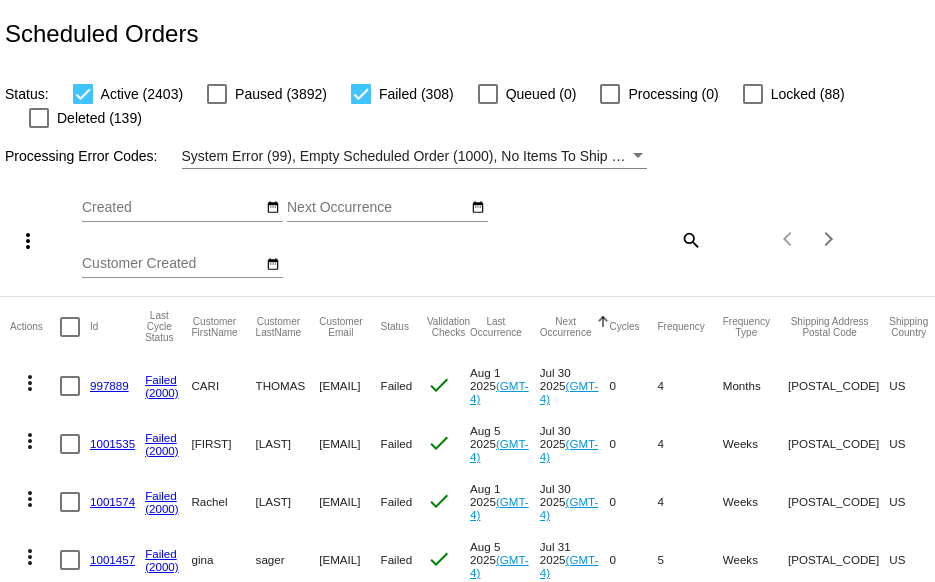 click on "search" 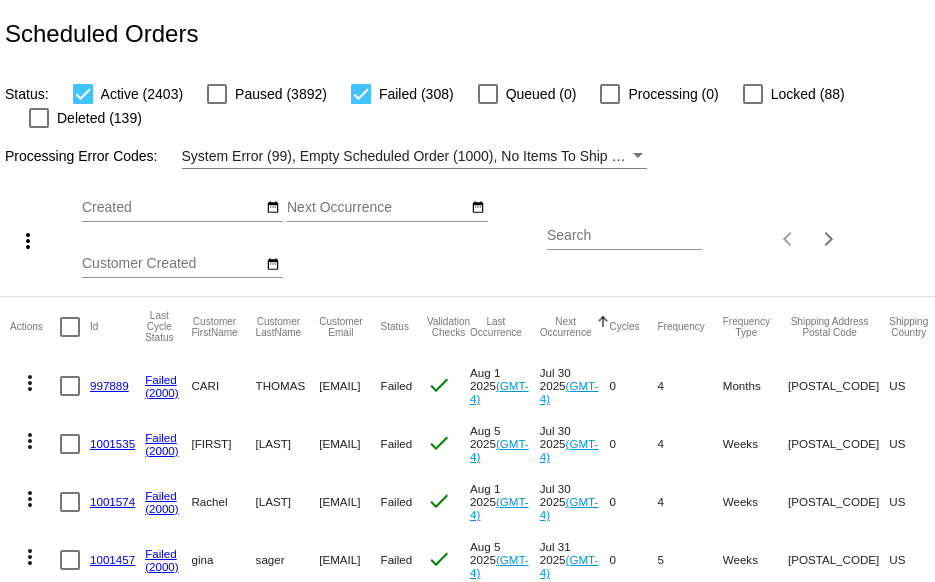 click on "Search" at bounding box center [624, 236] 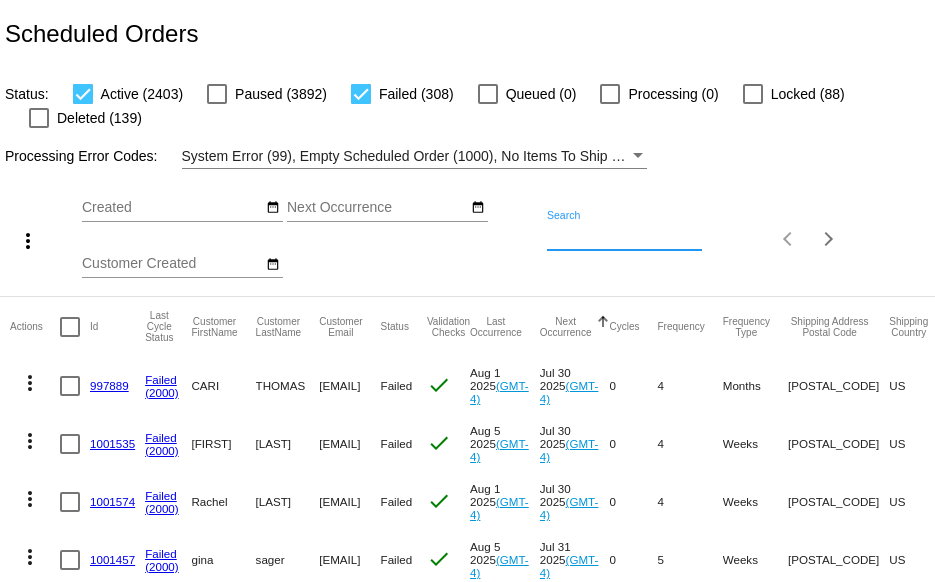 paste on "bjackson.ne@gmail.com" 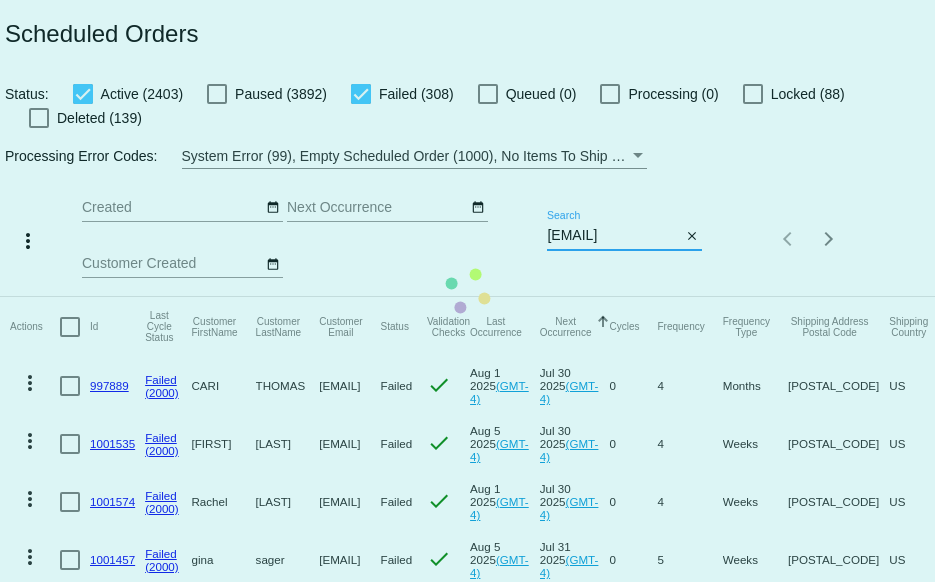 scroll, scrollTop: 0, scrollLeft: 18, axis: horizontal 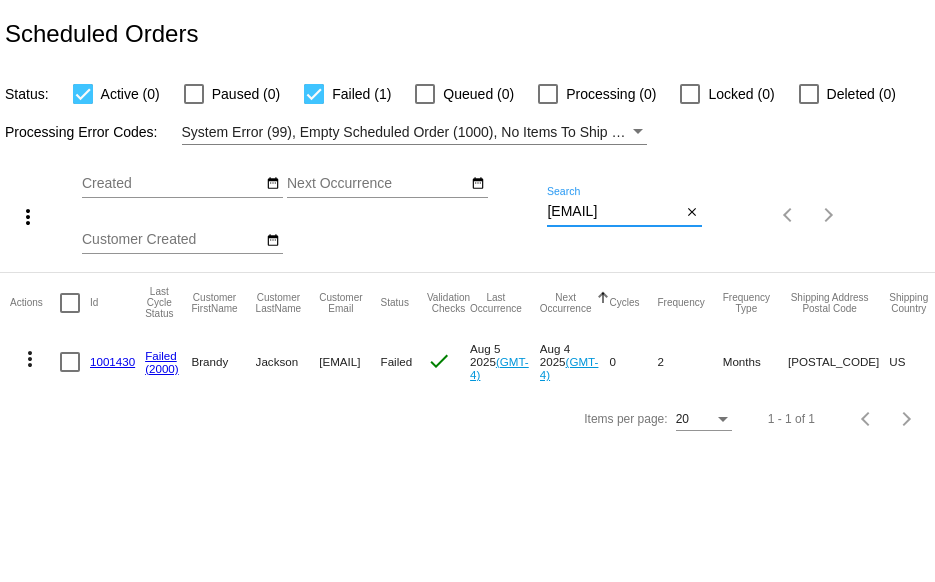 type on "bjackson.ne@gmail.com" 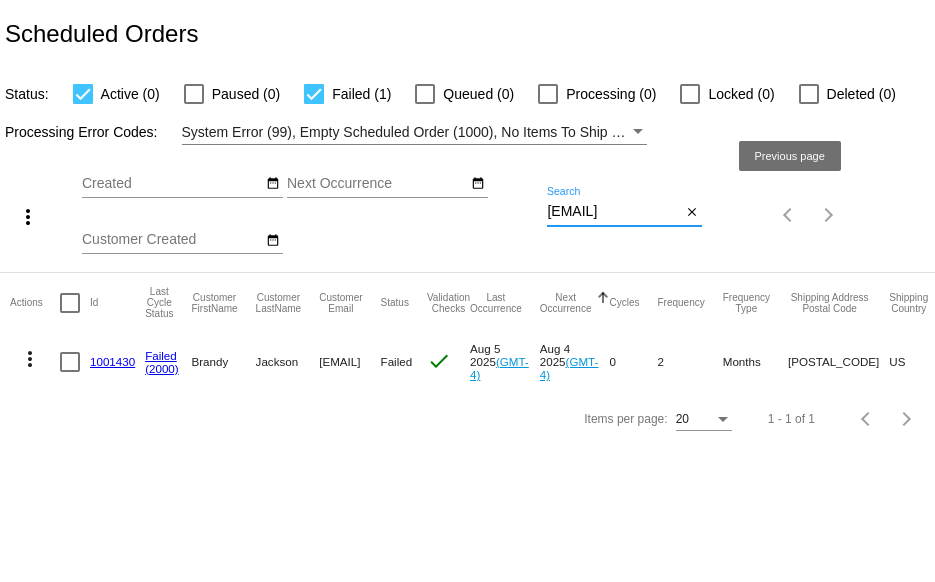 click on "more_vert
Aug
Jan
Feb
Mar
Apr
1" 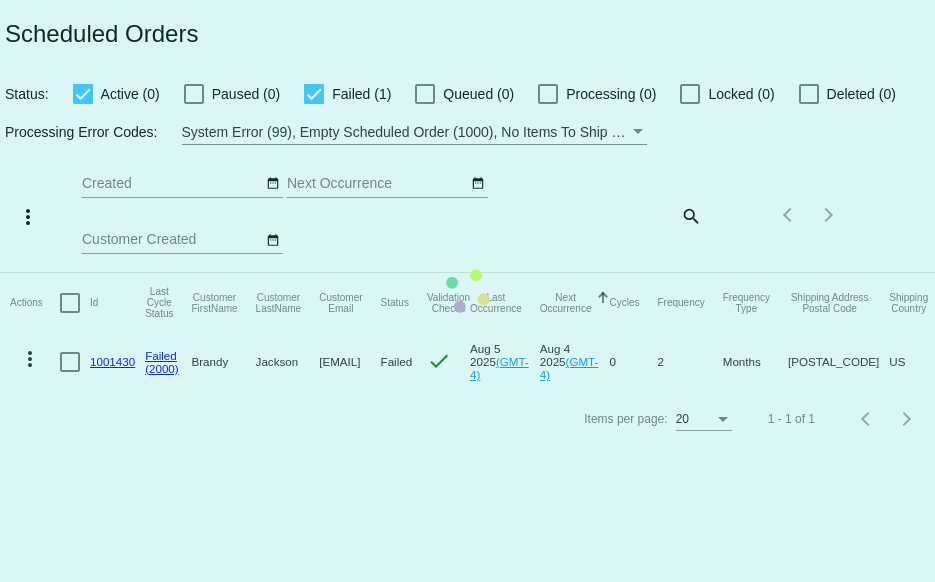 click on "Actions
Id   Last Cycle Status   Customer FirstName   Customer LastName   Customer Email   Status   Validation Checks   Last Occurrence   Next Occurrence   Sorted by NextOccurrenceUtc ascending  Cycles   Frequency   Frequency Type   Shipping Address Postal Code
Shipping Country
Shipping State
Preferred Shipping Option
Payment Method   Currency   Total Product Quantity   Scheduled Order Subtotal
Scheduled Order LTV
more_vert
1001430
Failed
(2000)
Brandy
Jackson
bjackson.ne@gmail.com
Failed
check
Aug 5 2025
(GMT-4)
Aug 4 2025
(GMT-4)
0  2  Months  79562-2908  US  TX    PayPalV3  USD  1  33.24  TBD" 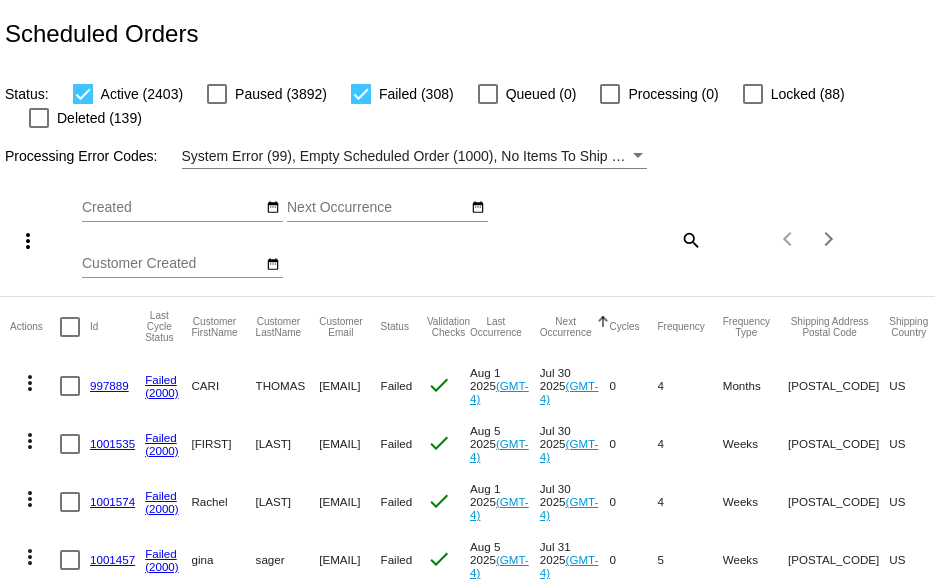 click on "search" 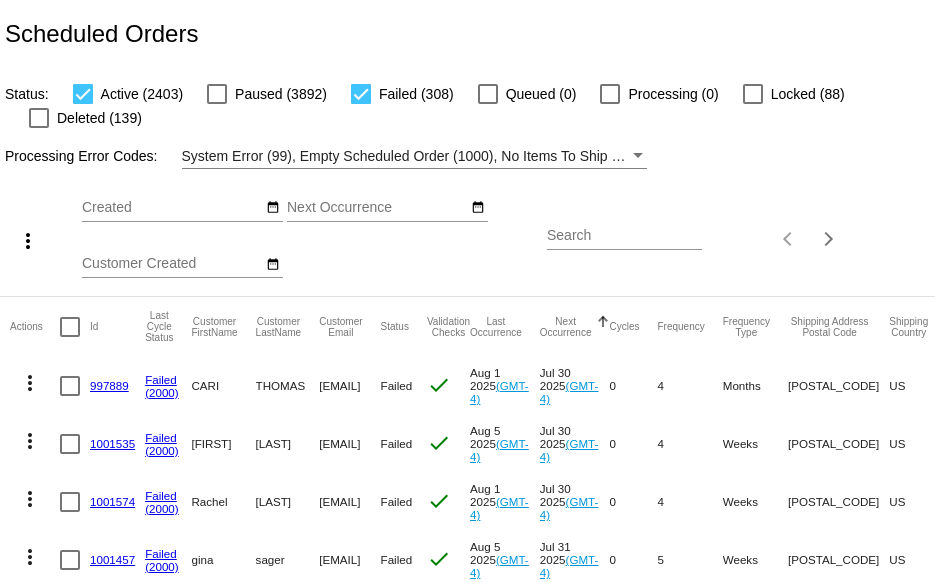 click on "Search" at bounding box center [624, 236] 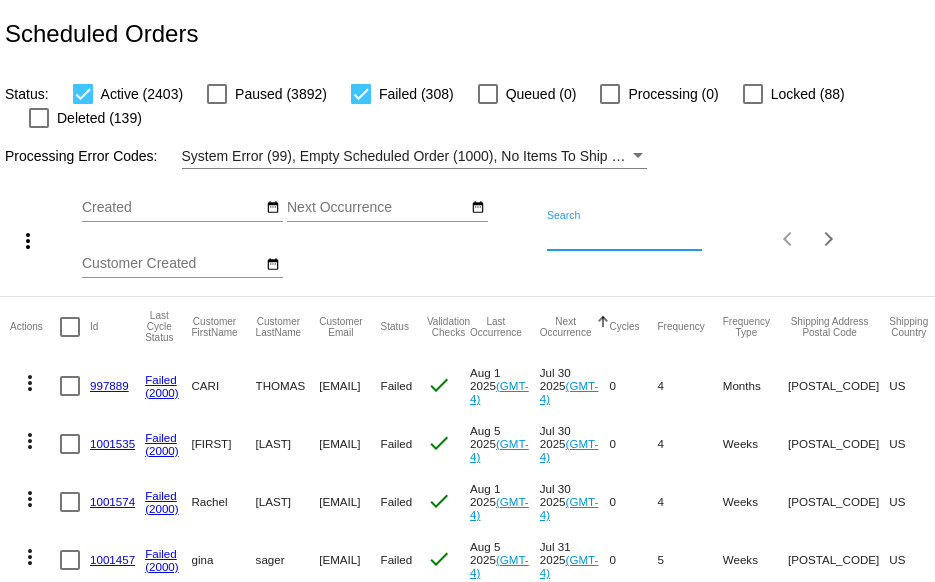 paste on "https://admin.shopify.com/store/a0fd91-57/orders/6053865029885" 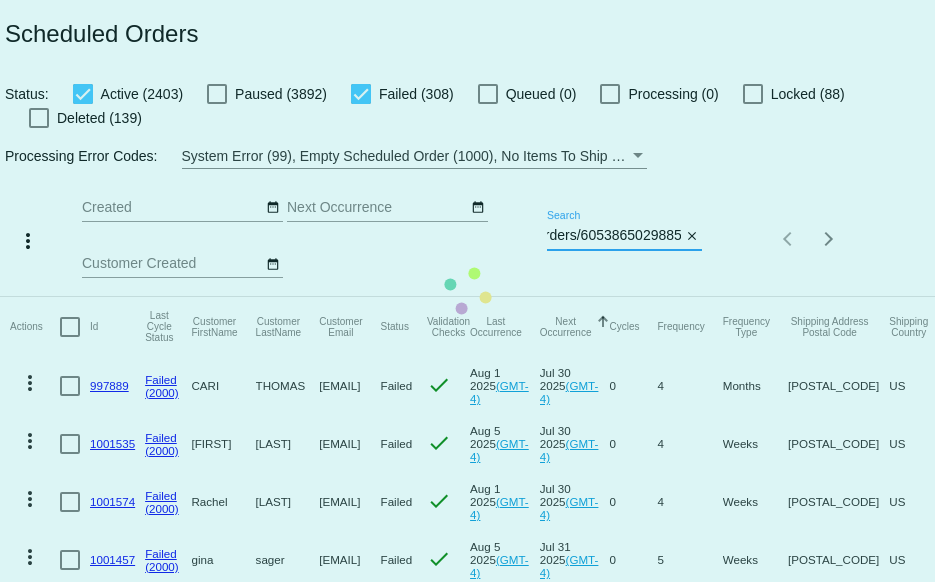 scroll, scrollTop: 0, scrollLeft: 273, axis: horizontal 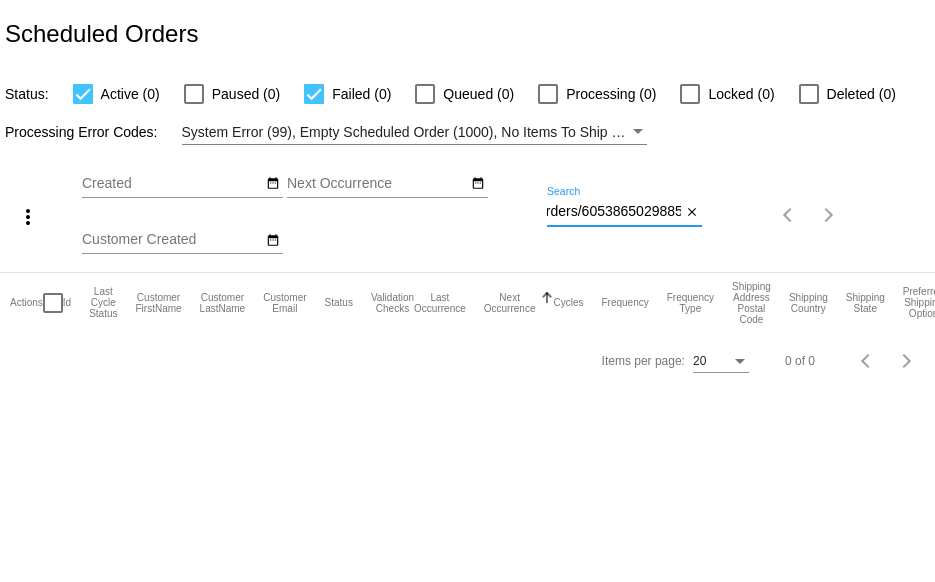 click on "more_vert
Aug
Jan
Feb
Mar
Apr
1" 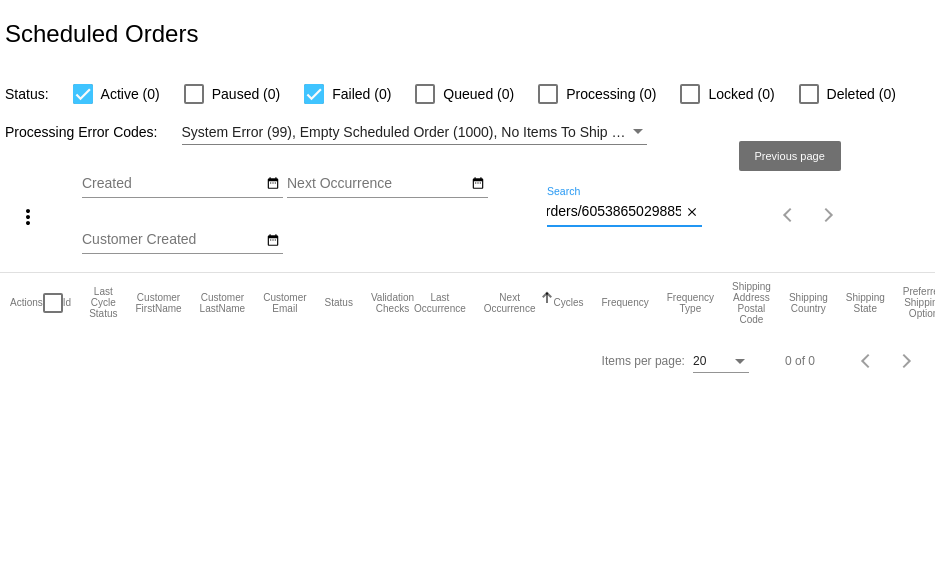 paste on "[EMAIL]" 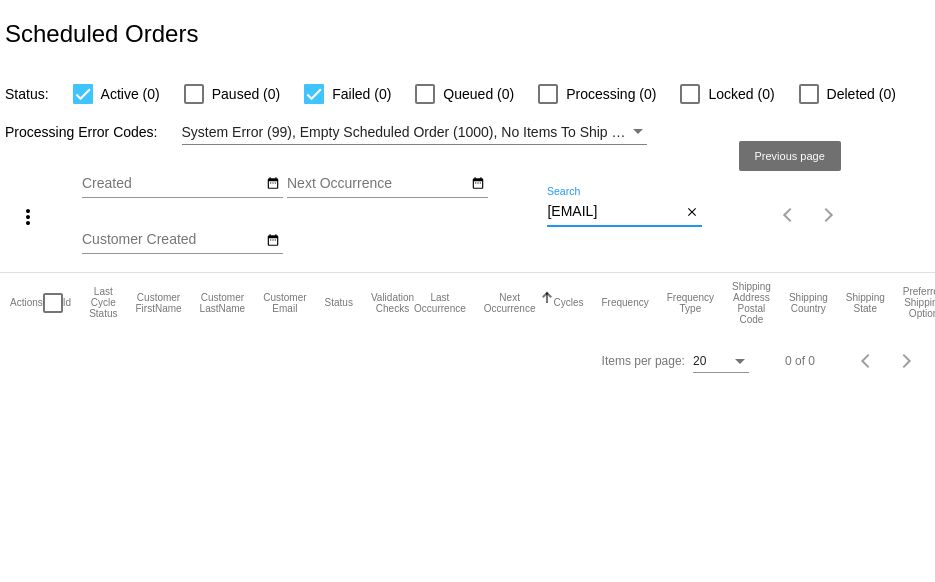 scroll, scrollTop: 0, scrollLeft: 0, axis: both 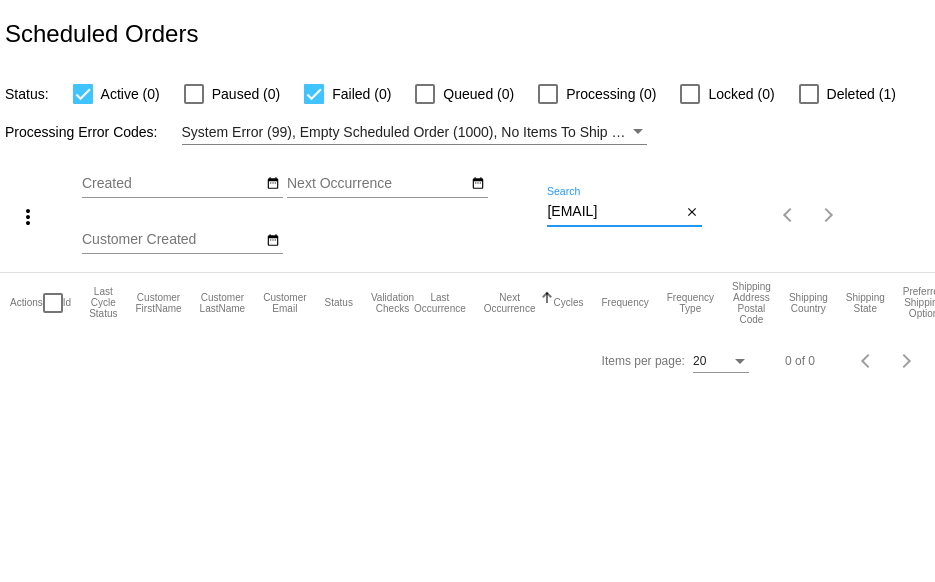 drag, startPoint x: 679, startPoint y: 215, endPoint x: 424, endPoint y: 225, distance: 255.196 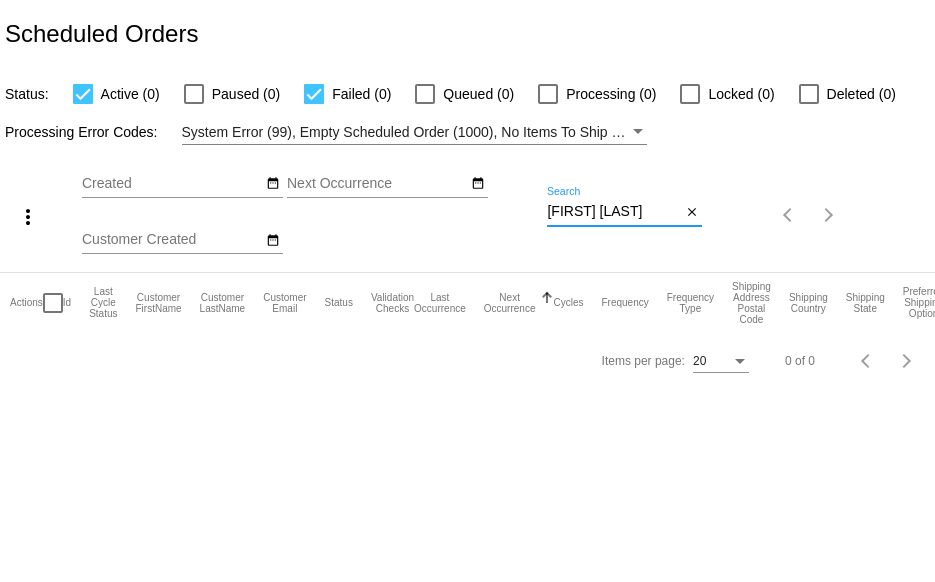 drag, startPoint x: 595, startPoint y: 211, endPoint x: 458, endPoint y: 212, distance: 137.00365 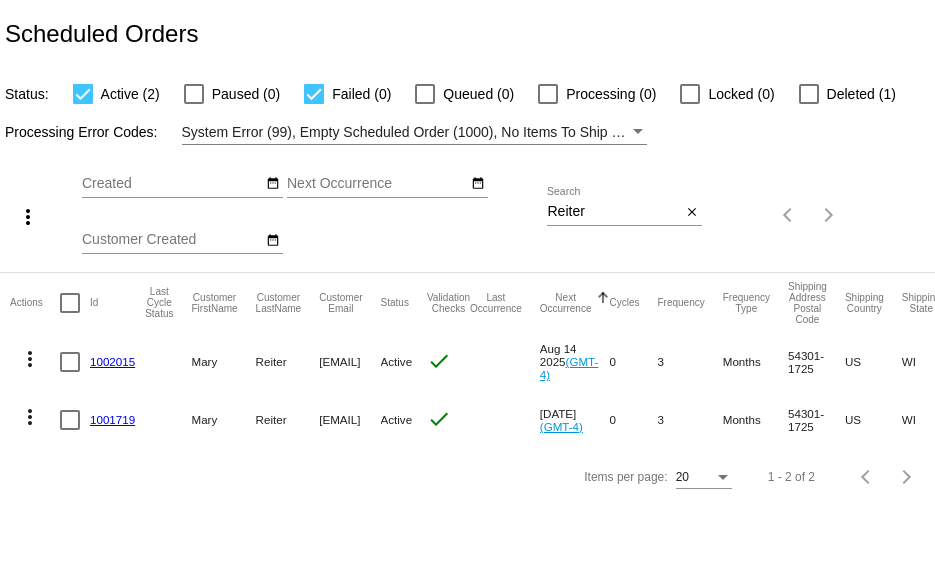 drag, startPoint x: 569, startPoint y: 198, endPoint x: 480, endPoint y: 197, distance: 89.005615 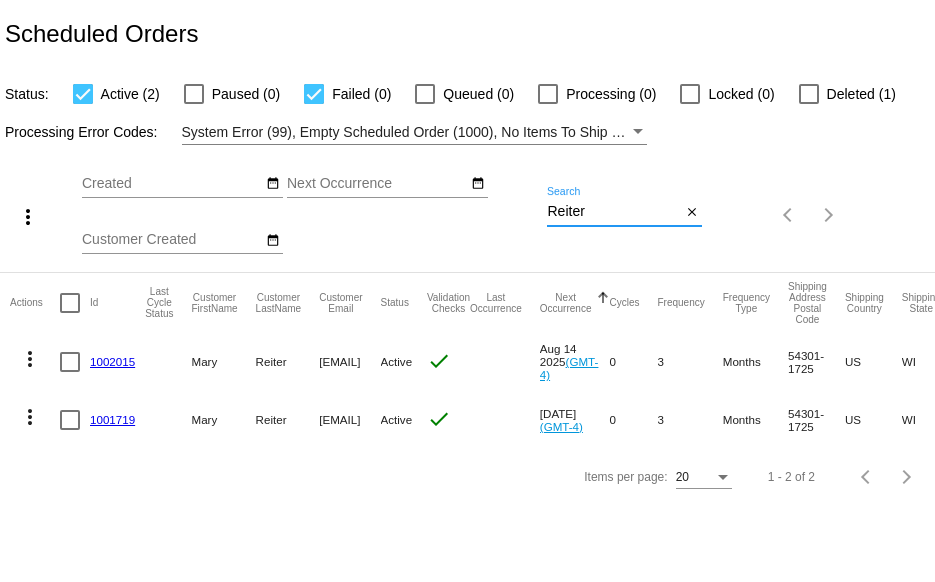 drag, startPoint x: 603, startPoint y: 211, endPoint x: 512, endPoint y: 211, distance: 91 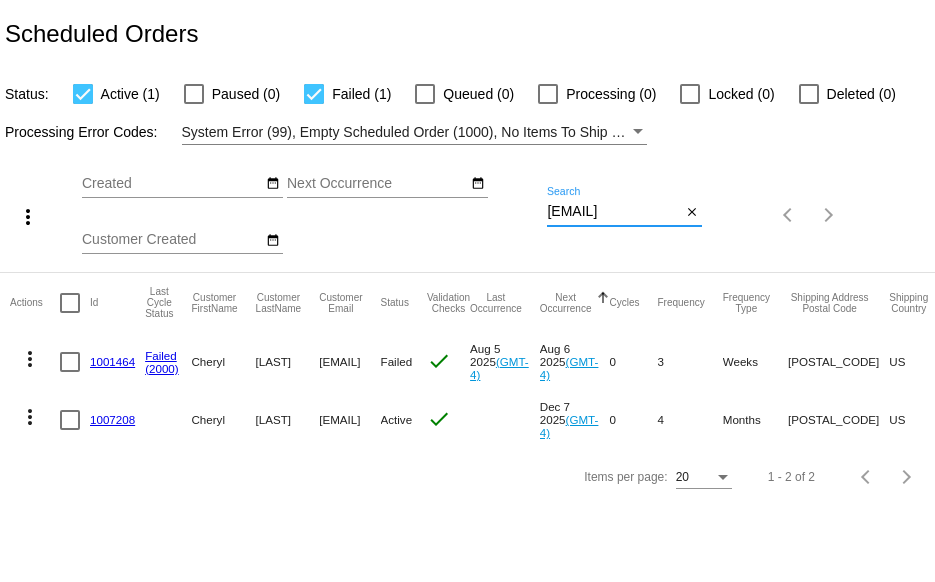 type on "[EMAIL]" 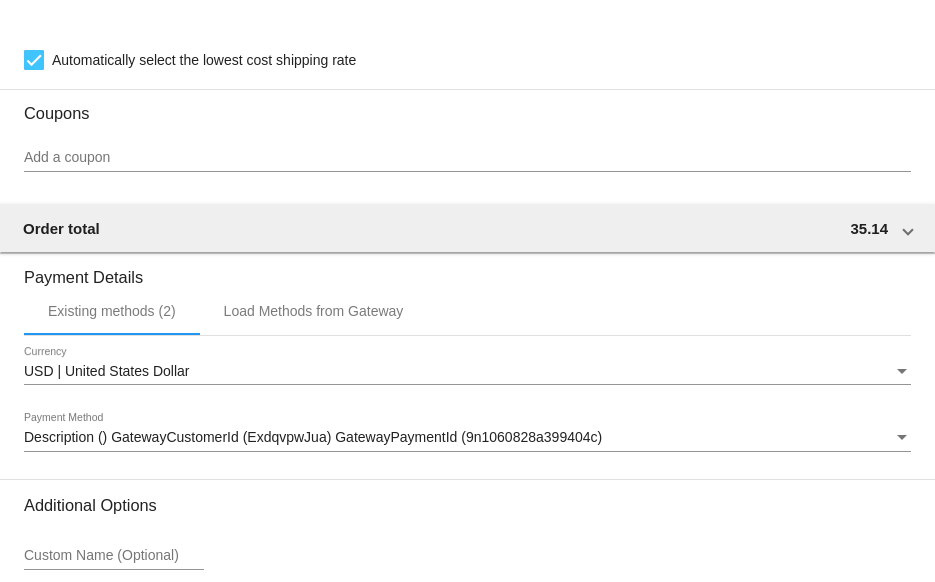 scroll, scrollTop: 1800, scrollLeft: 0, axis: vertical 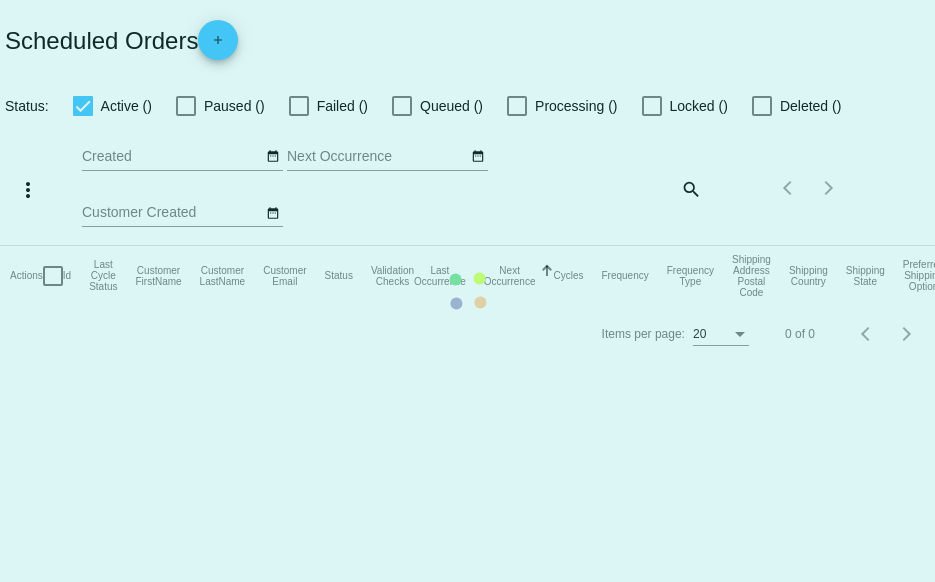 checkbox on "true" 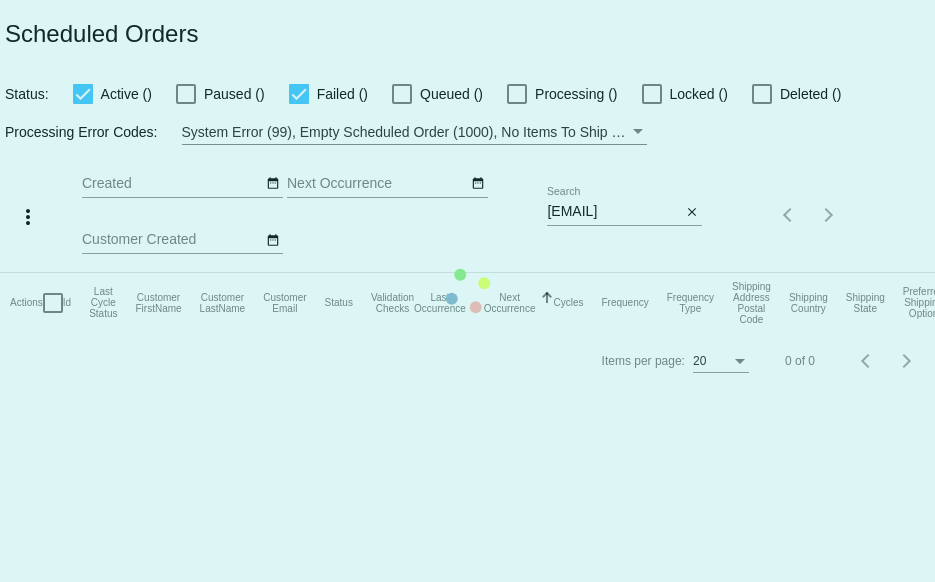 scroll, scrollTop: 0, scrollLeft: 0, axis: both 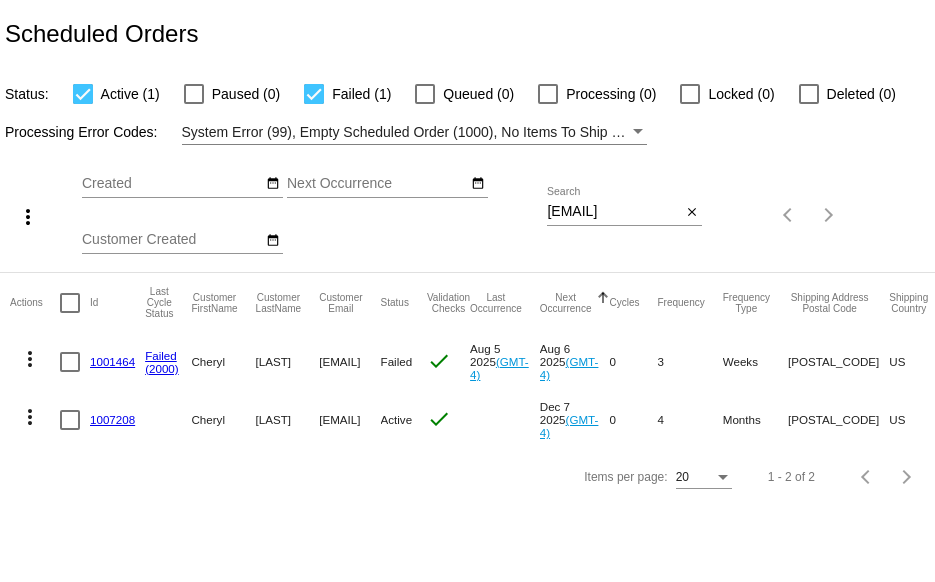 click on "1007208" 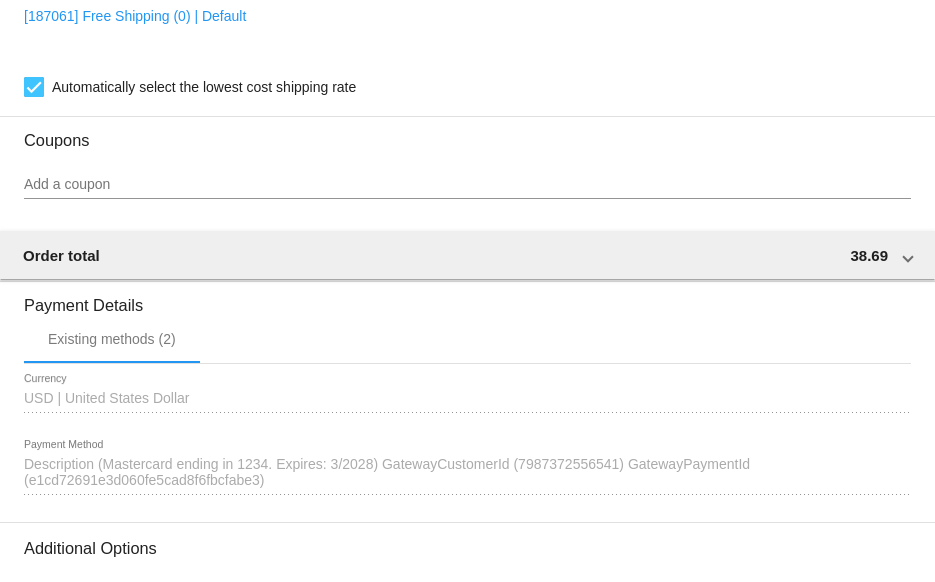 scroll, scrollTop: 1500, scrollLeft: 0, axis: vertical 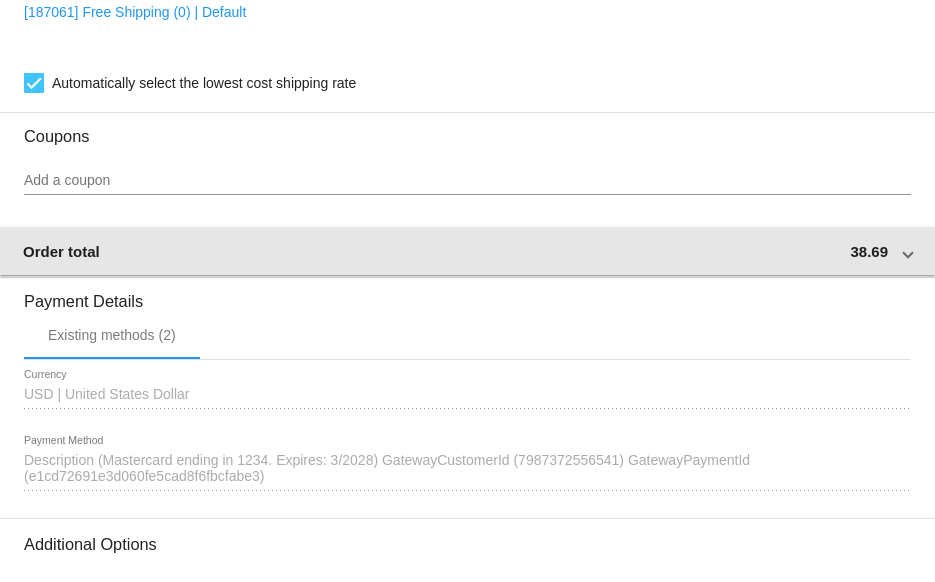 click at bounding box center [908, 251] 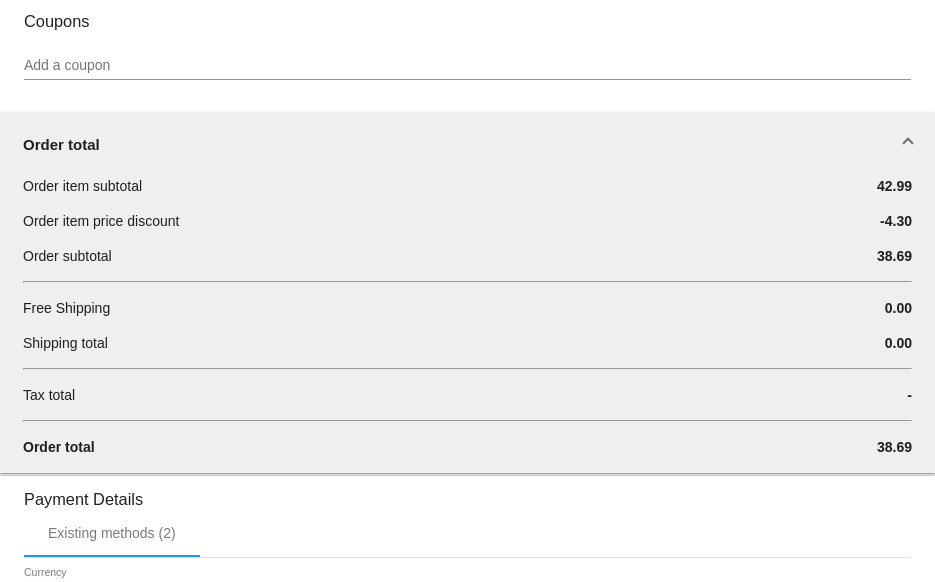 scroll, scrollTop: 1600, scrollLeft: 0, axis: vertical 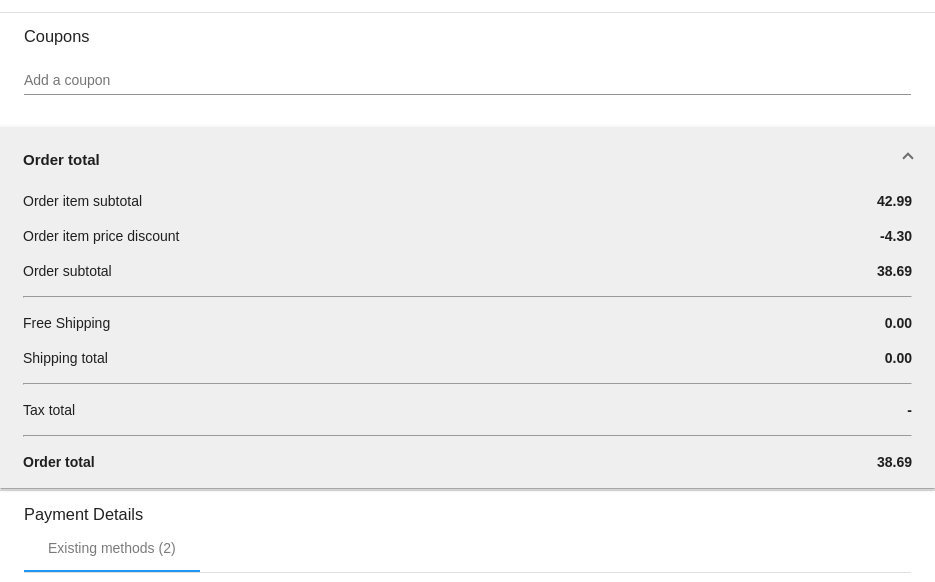 click at bounding box center (908, 159) 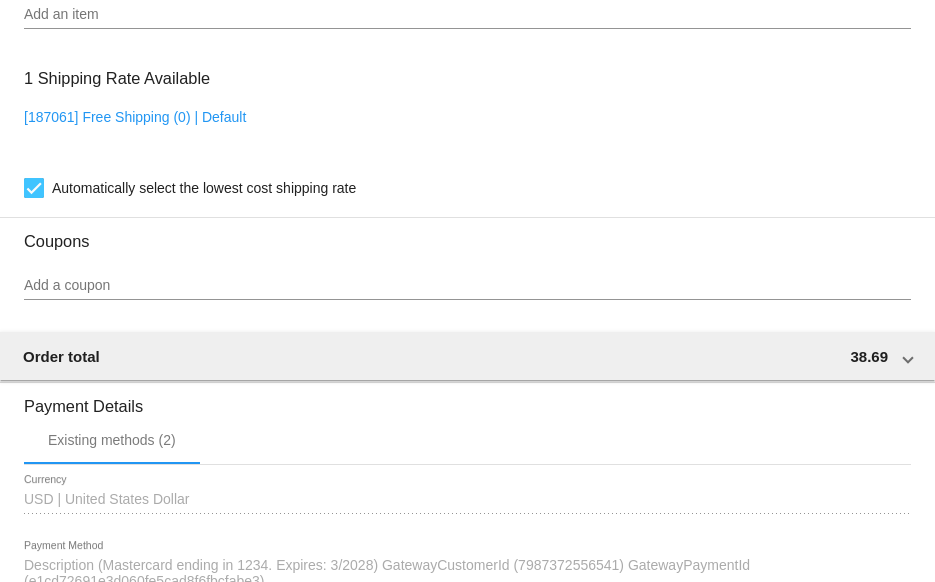 scroll, scrollTop: 1400, scrollLeft: 0, axis: vertical 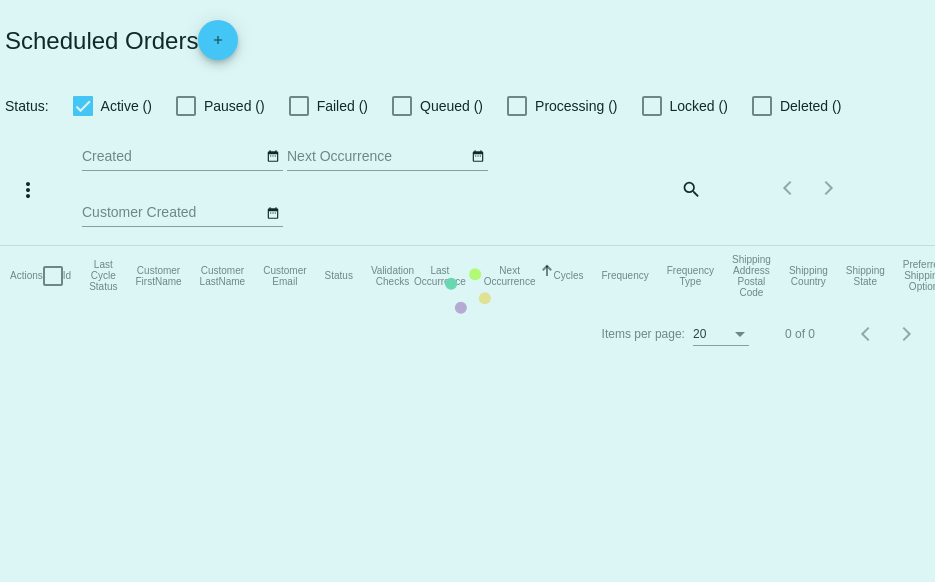 checkbox on "true" 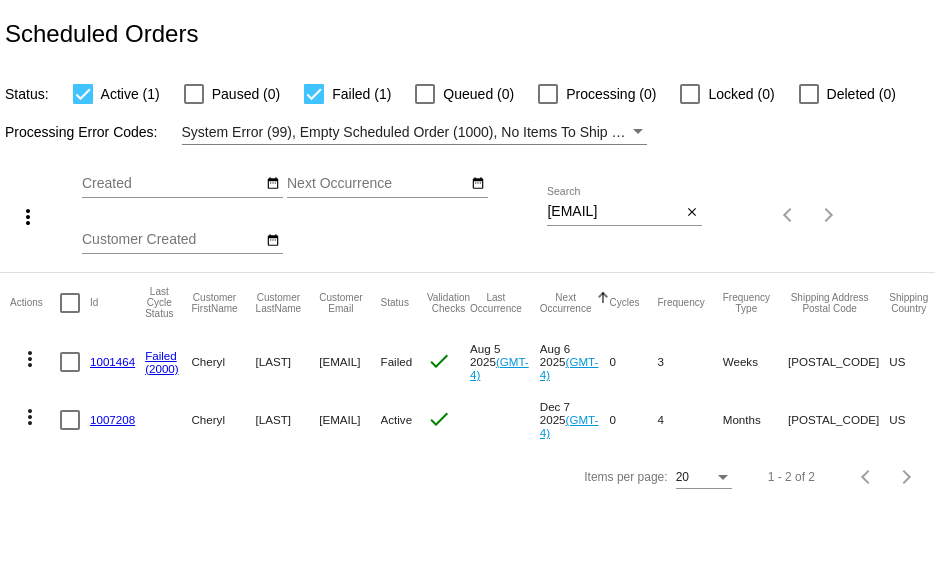 click on "1001464" 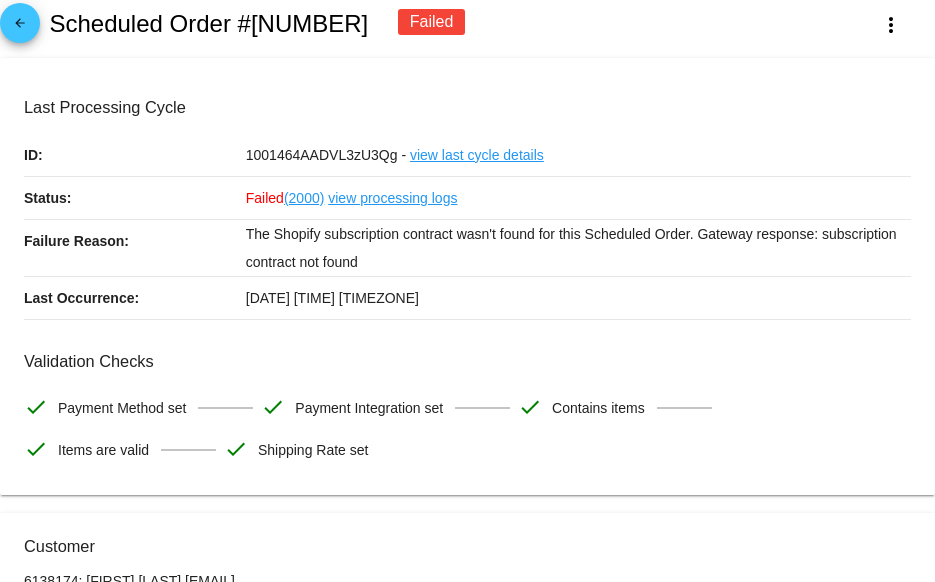 scroll, scrollTop: 0, scrollLeft: 0, axis: both 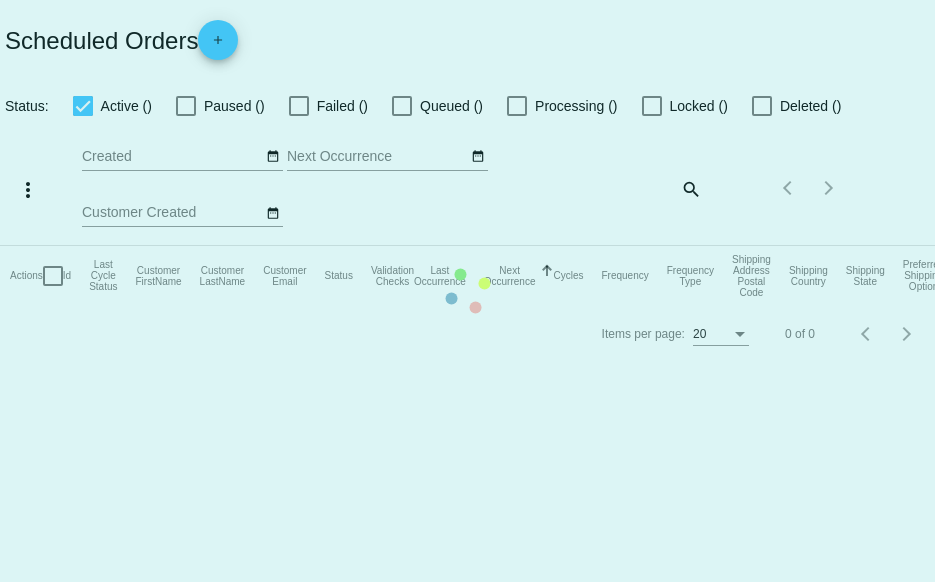 checkbox on "true" 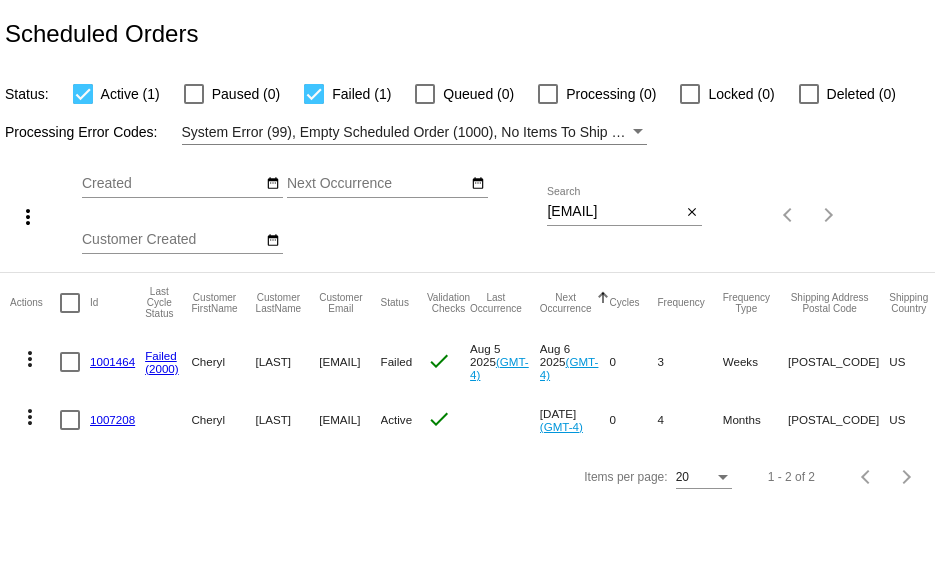 click on "more_vert" 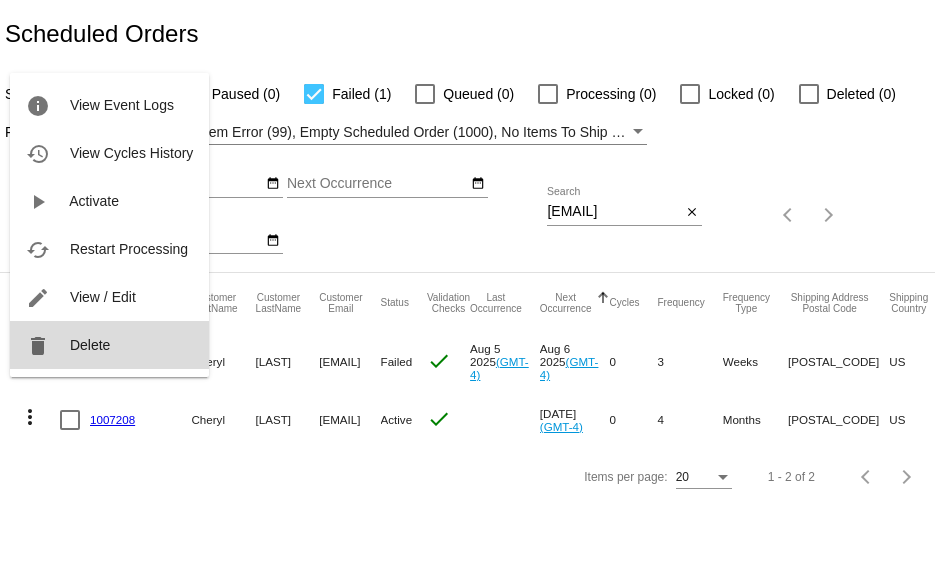 click on "delete
Delete" at bounding box center (109, 345) 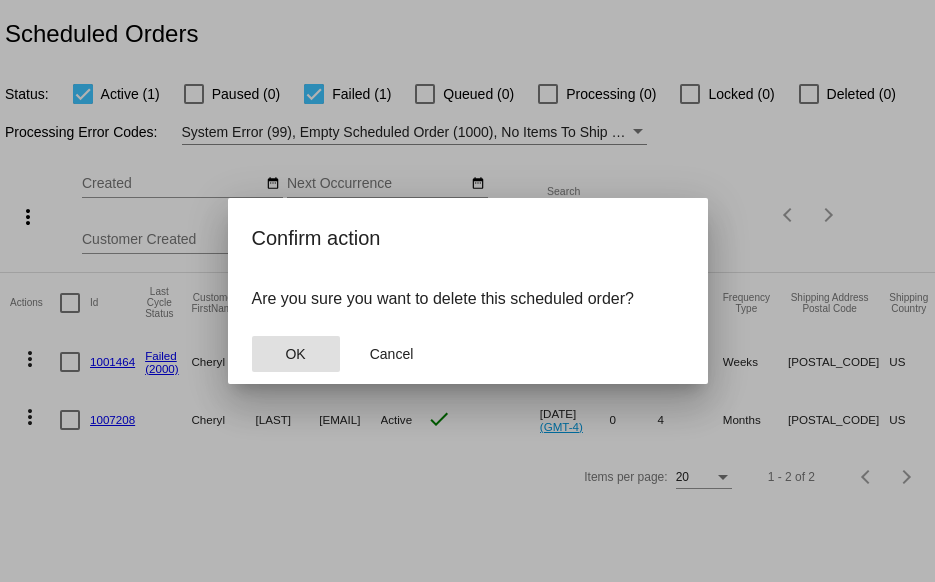 click on "OK" 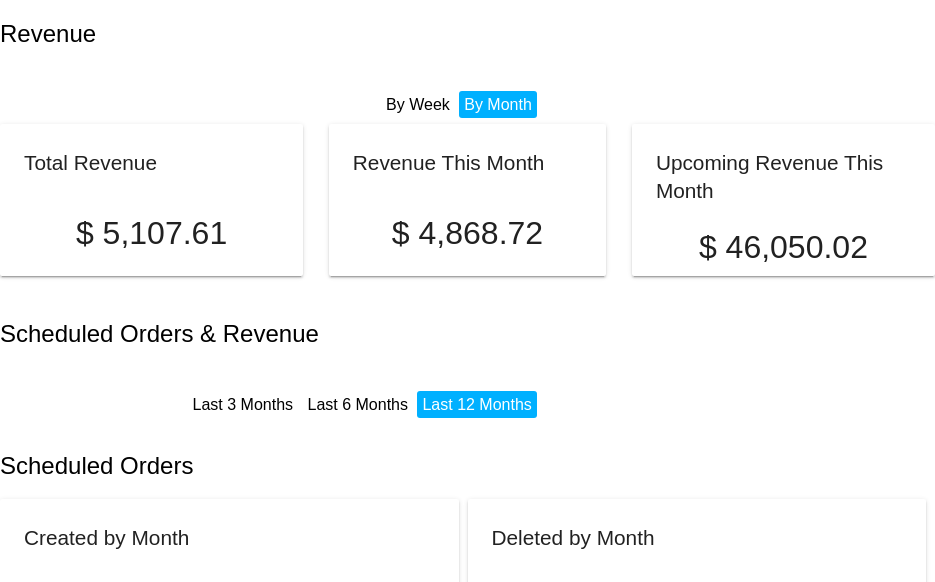 scroll, scrollTop: 0, scrollLeft: 0, axis: both 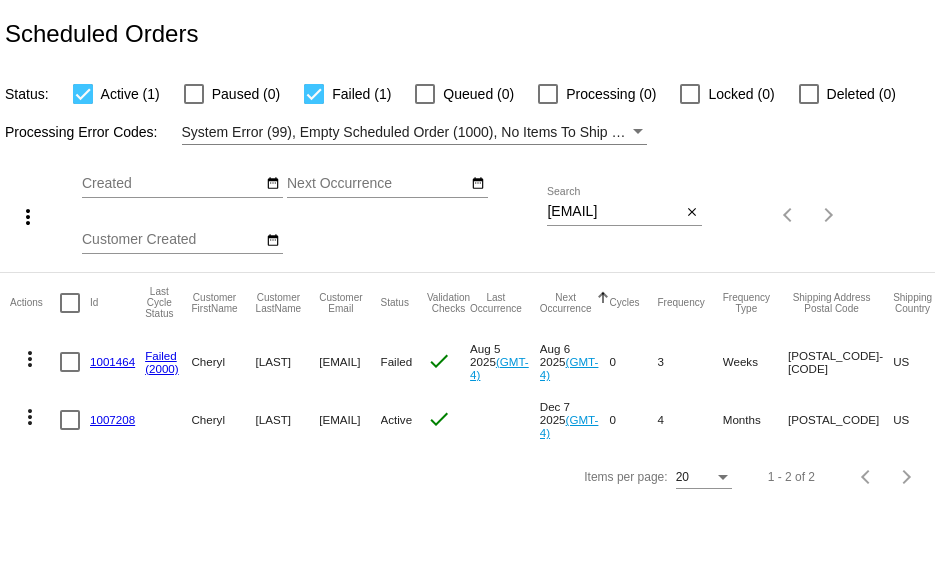 click on "1007208" 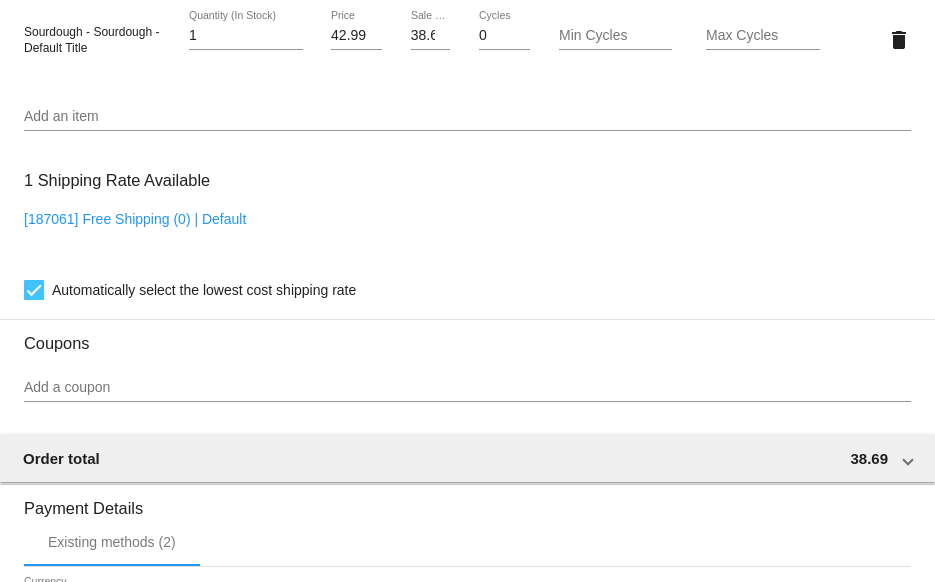 scroll, scrollTop: 1224, scrollLeft: 0, axis: vertical 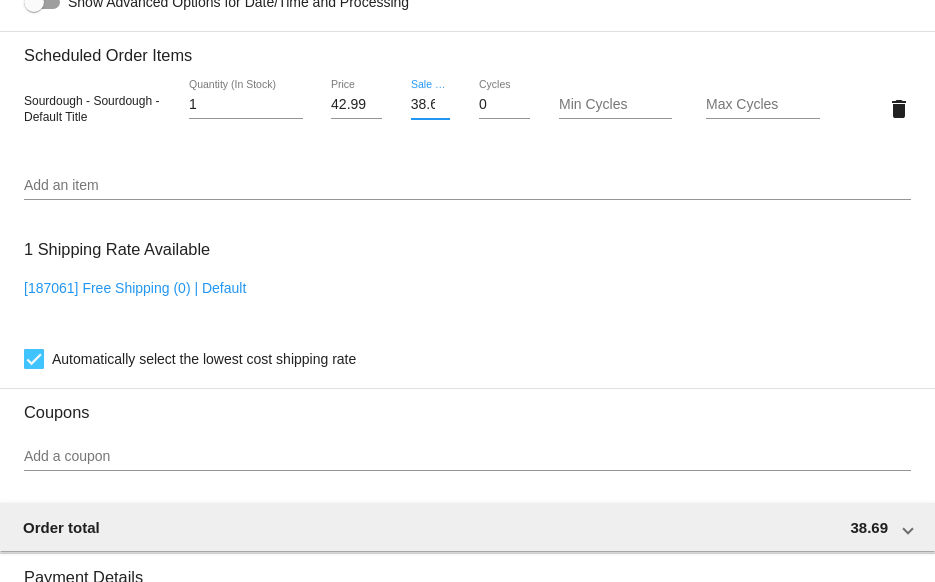 drag, startPoint x: 423, startPoint y: 108, endPoint x: 392, endPoint y: 101, distance: 31.780497 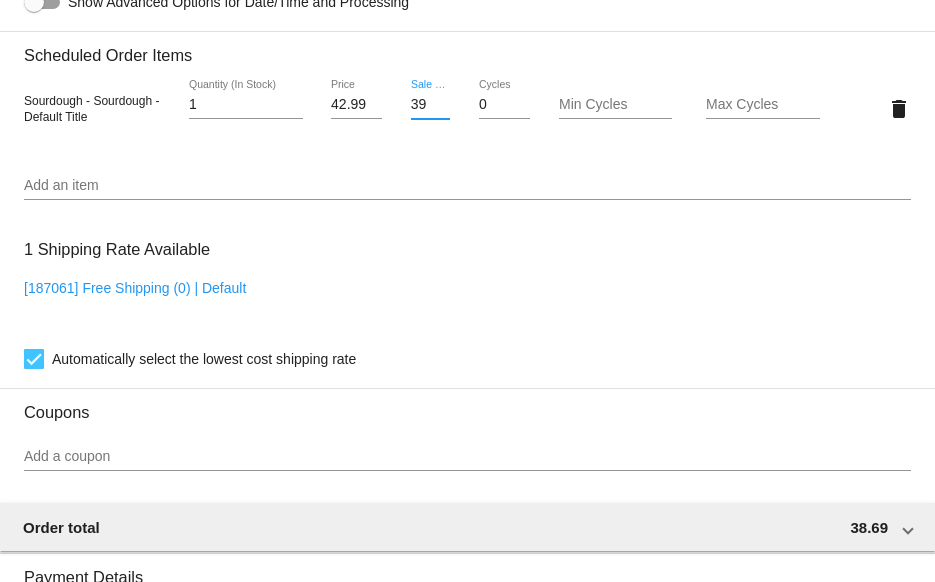 click on "39" at bounding box center (431, 105) 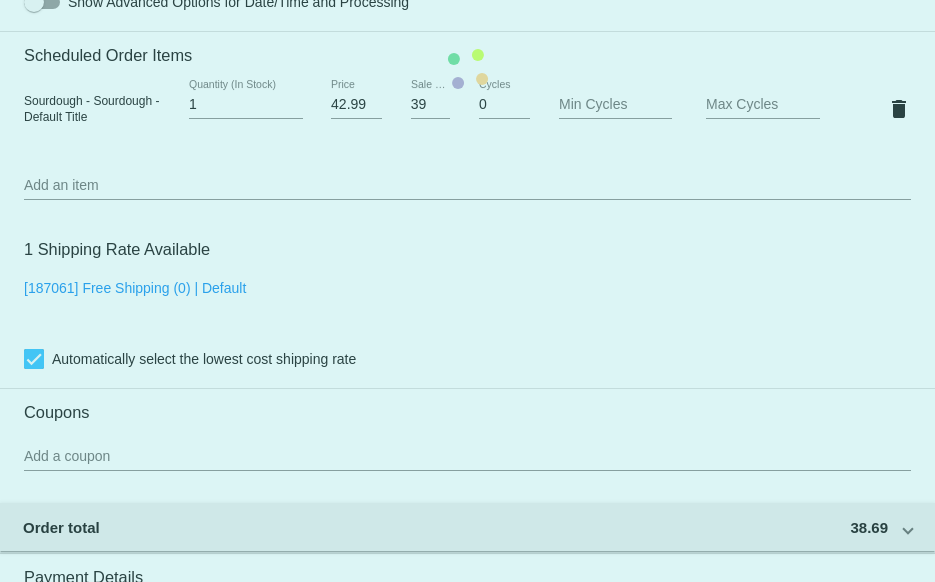 drag, startPoint x: 403, startPoint y: 106, endPoint x: 431, endPoint y: 108, distance: 28.071337 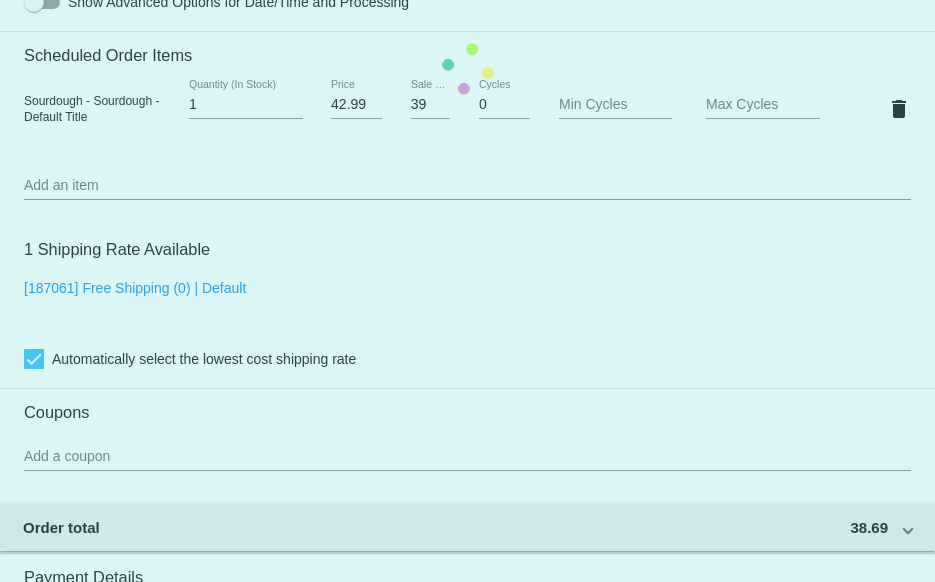 click on "Customer
6138174: Cheryl Genta
ccgenta@gmail.com
Customer Shipping
Enter Shipping Address Select A Saved Address (0)
Cheryl
Shipping First Name
Genta
Shipping Last Name
US | USA
Shipping Country
12 Roselawn Ave.
Shipping Street 1
Shipping Street 2
Fairview Heights
Shipping City
IL | Illinois
Shipping State
62208
Shipping Postcode
Scheduled Order Details
Frequency:
Every 4 months
Active
Status
1" 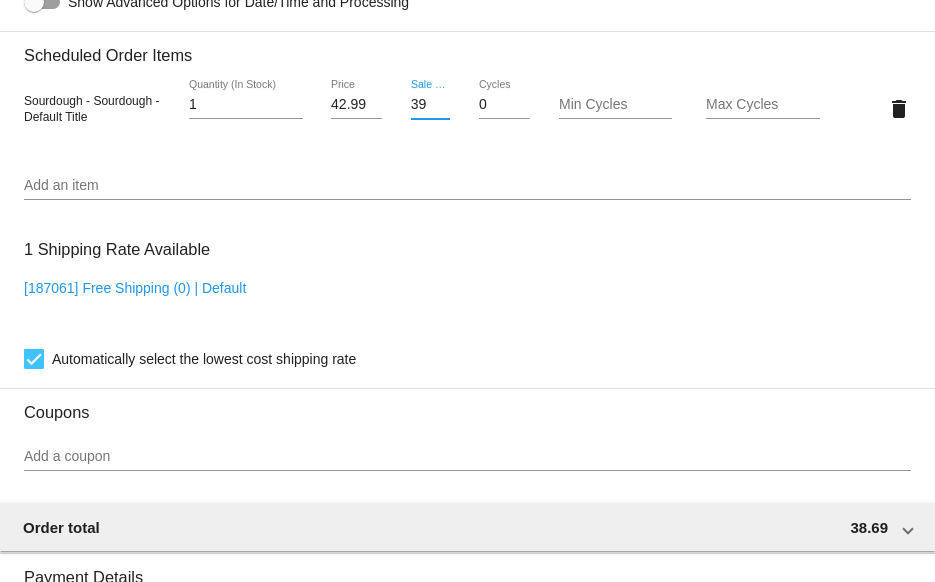drag, startPoint x: 407, startPoint y: 108, endPoint x: 455, endPoint y: 108, distance: 48 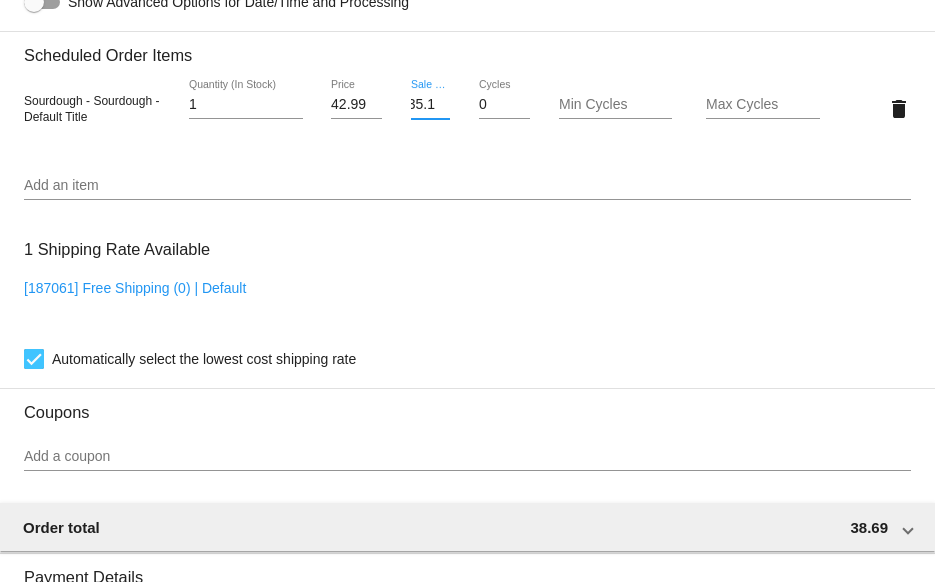 scroll, scrollTop: 0, scrollLeft: 11, axis: horizontal 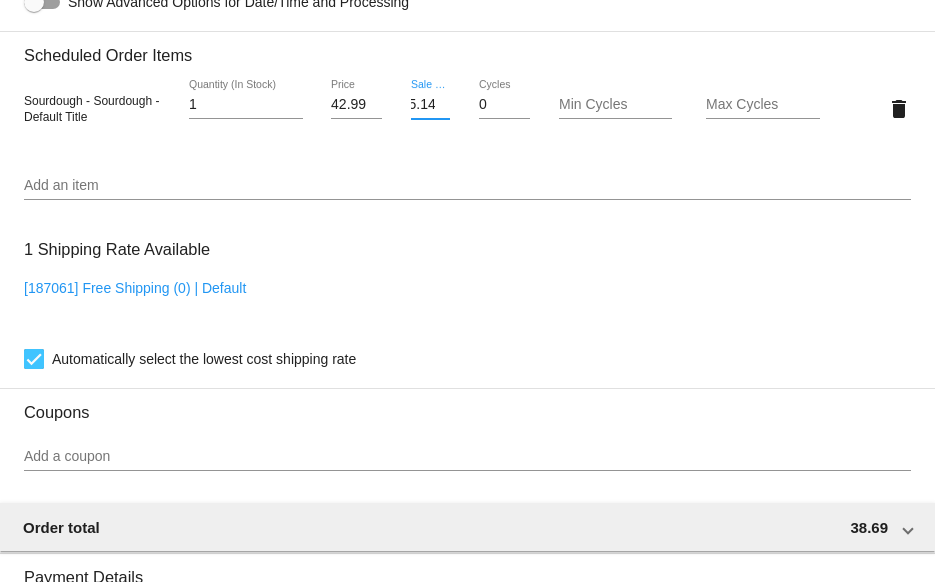 type on "35.14" 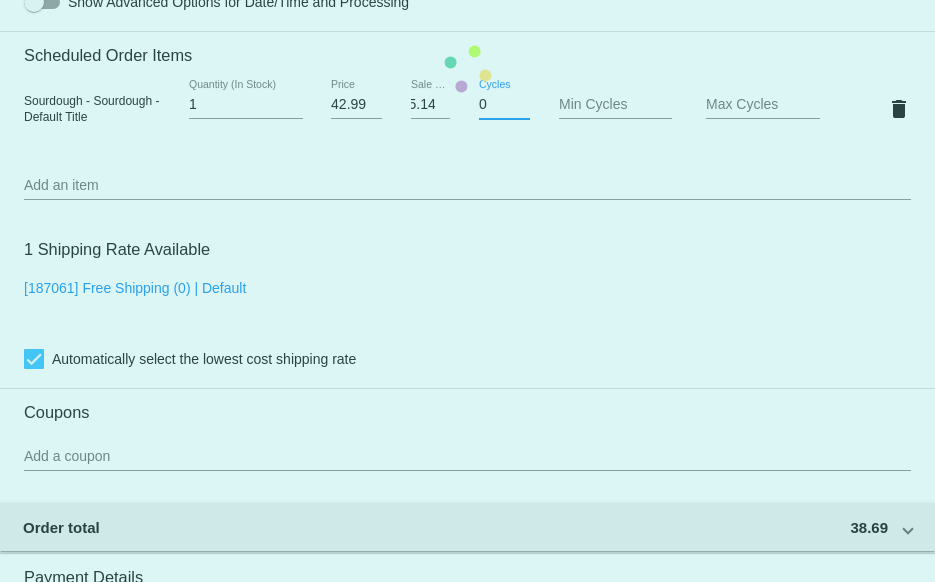 scroll, scrollTop: 0, scrollLeft: 0, axis: both 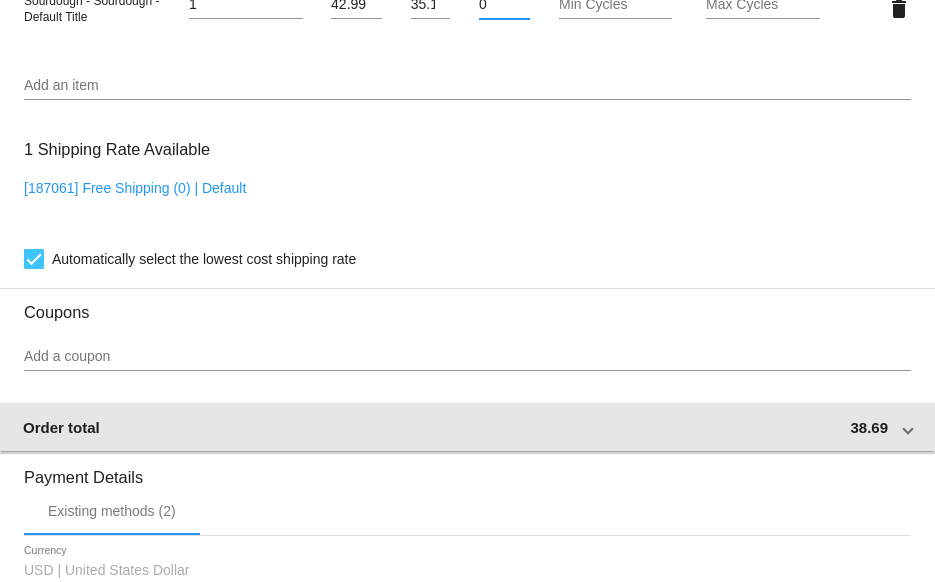 click on "Customer
6138174: Cheryl Genta
ccgenta@gmail.com
Customer Shipping
Enter Shipping Address Select A Saved Address (0)
Cheryl
Shipping First Name
Genta
Shipping Last Name
US | USA
Shipping Country
12 Roselawn Ave.
Shipping Street 1
Shipping Street 2
Fairview Heights
Shipping City
IL | Illinois
Shipping State
62208
Shipping Postcode
Scheduled Order Details
Frequency:
Every 4 months
Active
Status
1" 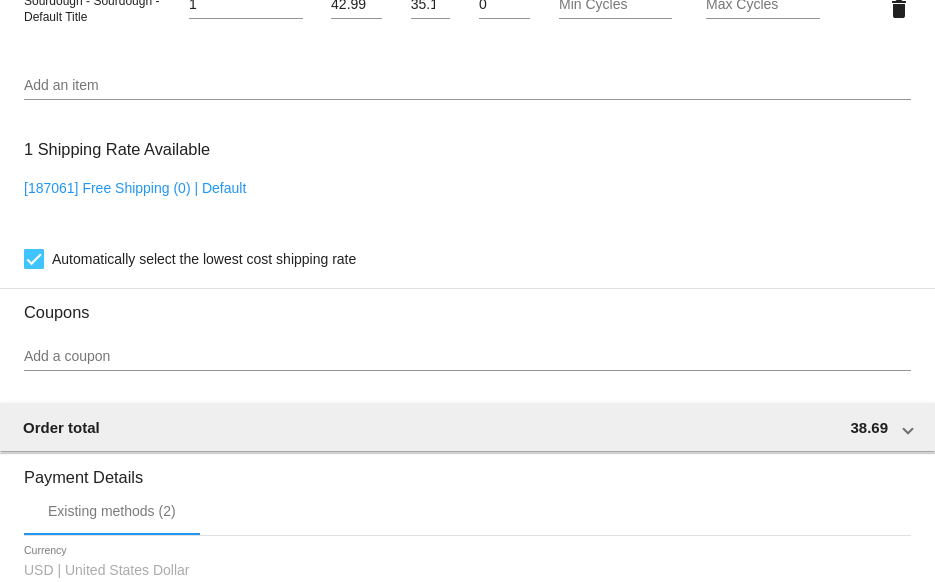 scroll, scrollTop: 1224, scrollLeft: 0, axis: vertical 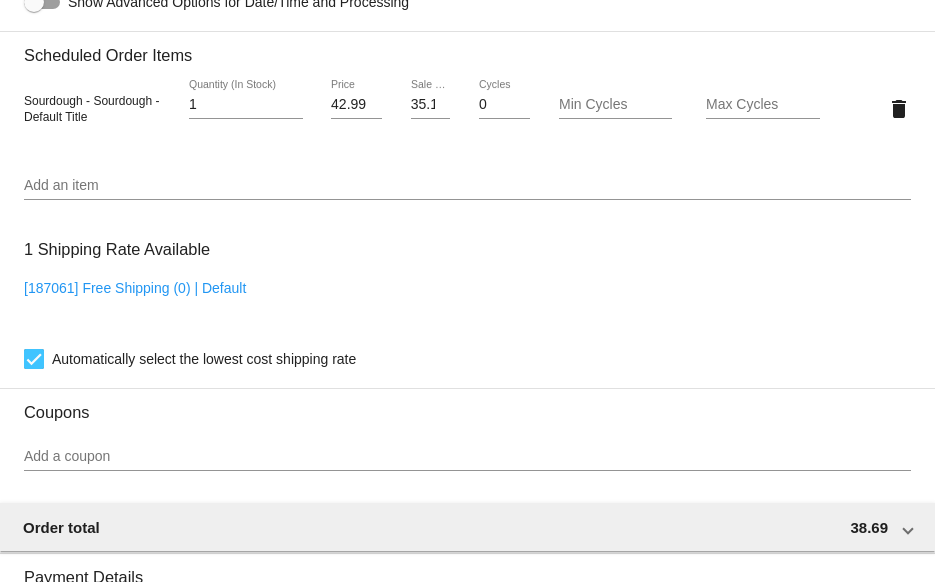 drag, startPoint x: 403, startPoint y: 109, endPoint x: 464, endPoint y: 109, distance: 61 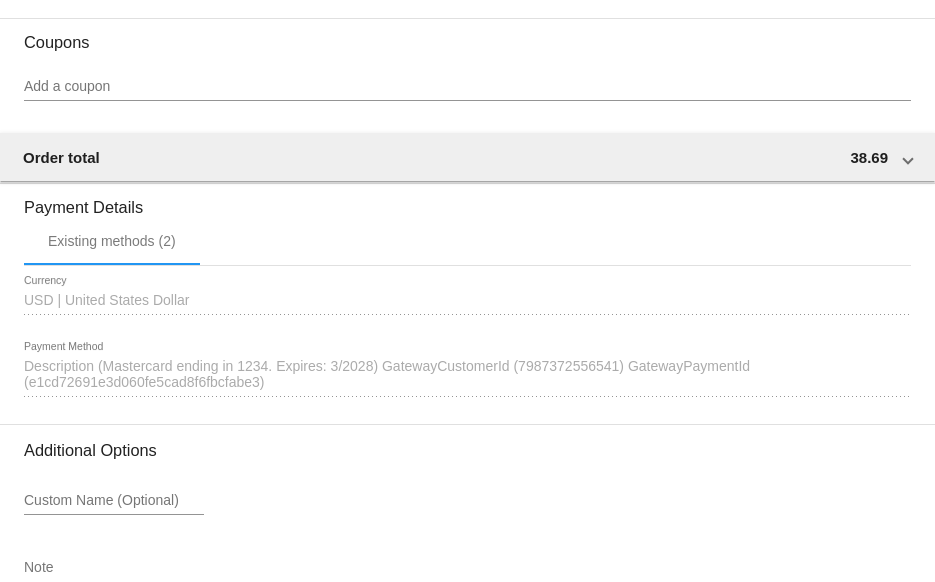 scroll, scrollTop: 1724, scrollLeft: 0, axis: vertical 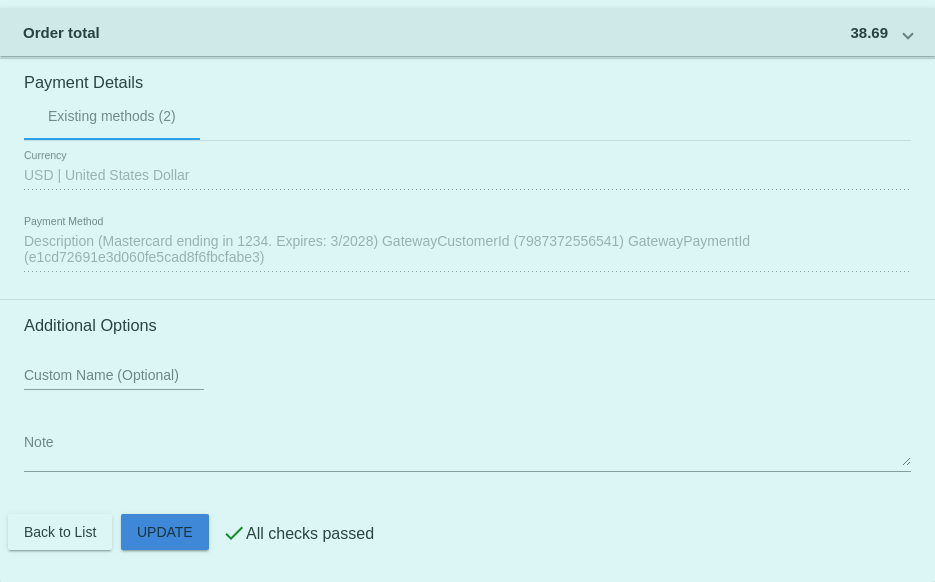 click on "Customer
6138174: [FIRST] [LAST]
[EMAIL]
Customer Shipping
Enter Shipping Address Select A Saved Address (0)
[FIRST]
Shipping First Name
[LAST]
Shipping Last Name
US | USA
Shipping Country
[NUMBER] [STREET]
Shipping Street 1
Shipping Street 2
[CITY]
Shipping City
[STATE] | [STATE]
Shipping State
[POSTAL_CODE]
Shipping Postcode
Scheduled Order Details
Frequency:
Every 4 months
Active
Status
1" 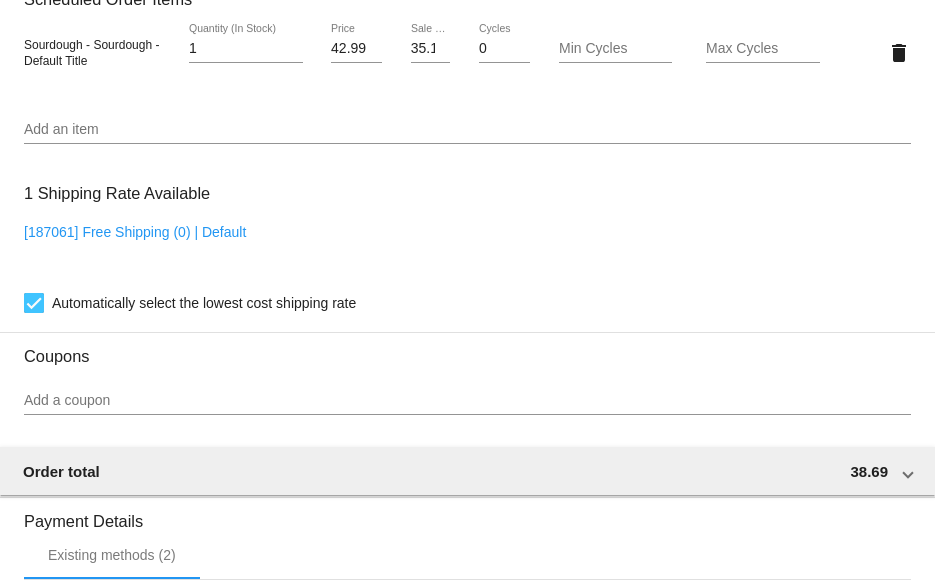 scroll, scrollTop: 1324, scrollLeft: 0, axis: vertical 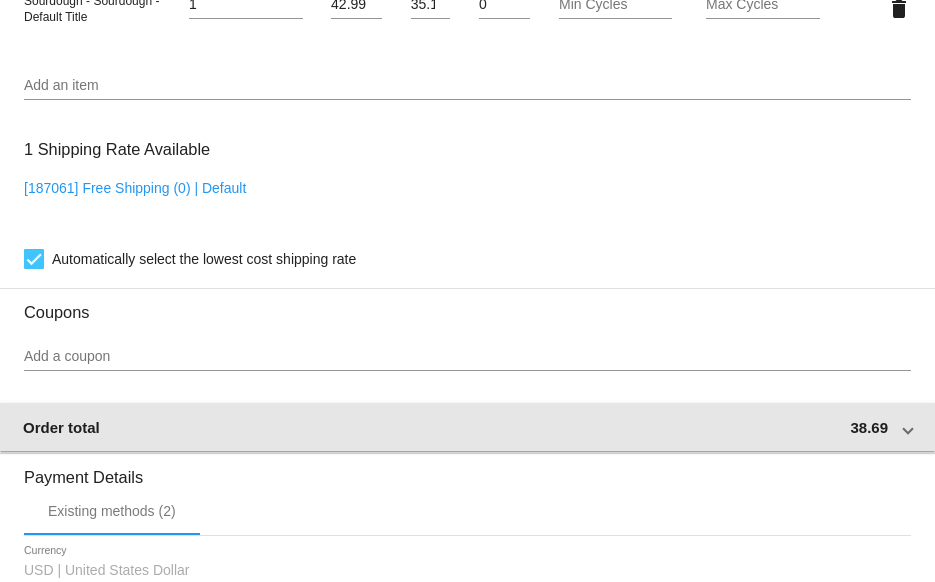 click on "Order total
38.69" at bounding box center [467, 427] 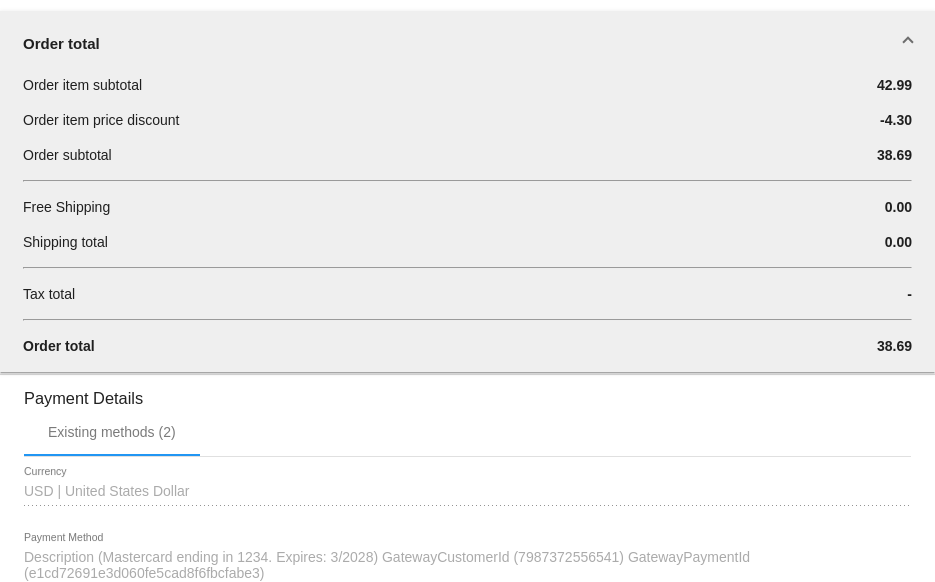 scroll, scrollTop: 1824, scrollLeft: 0, axis: vertical 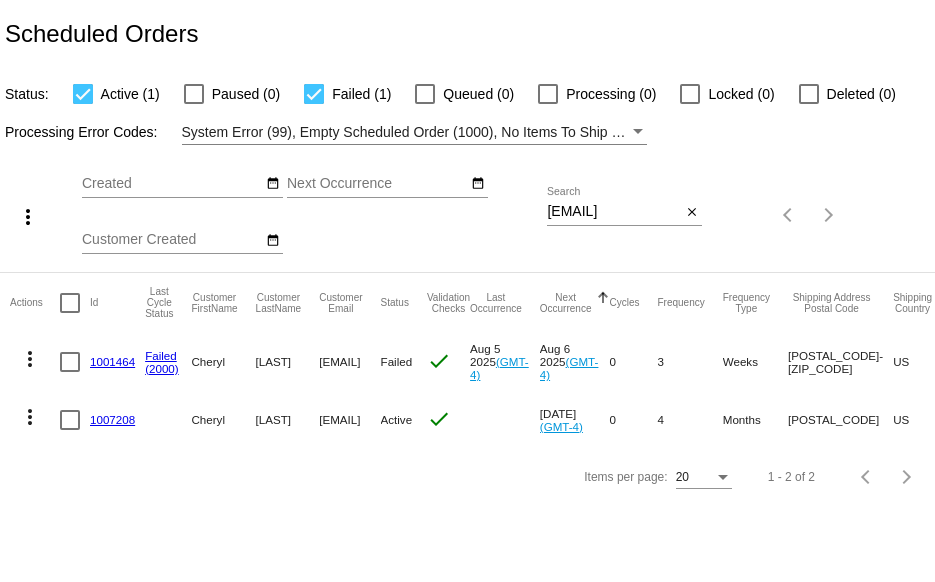 click on "1007208" 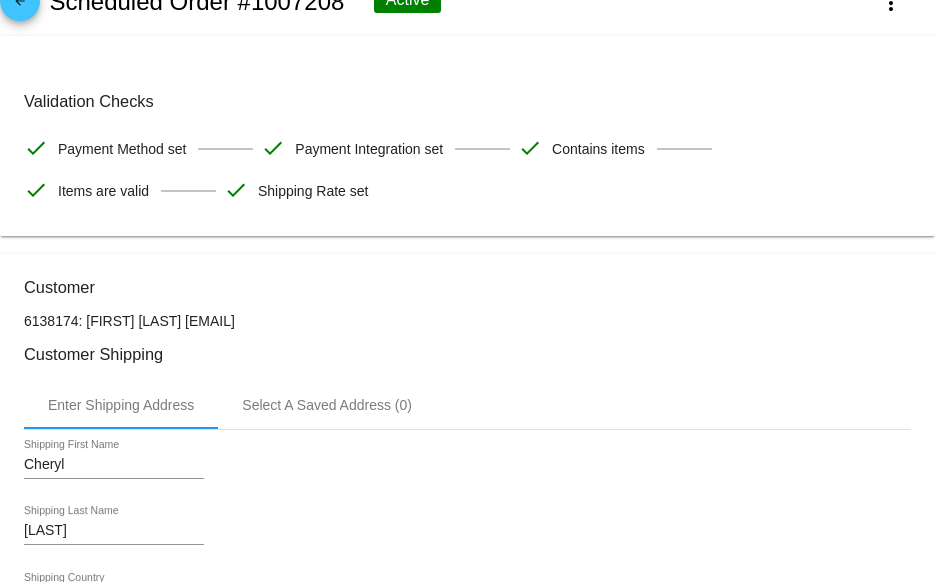scroll, scrollTop: 0, scrollLeft: 0, axis: both 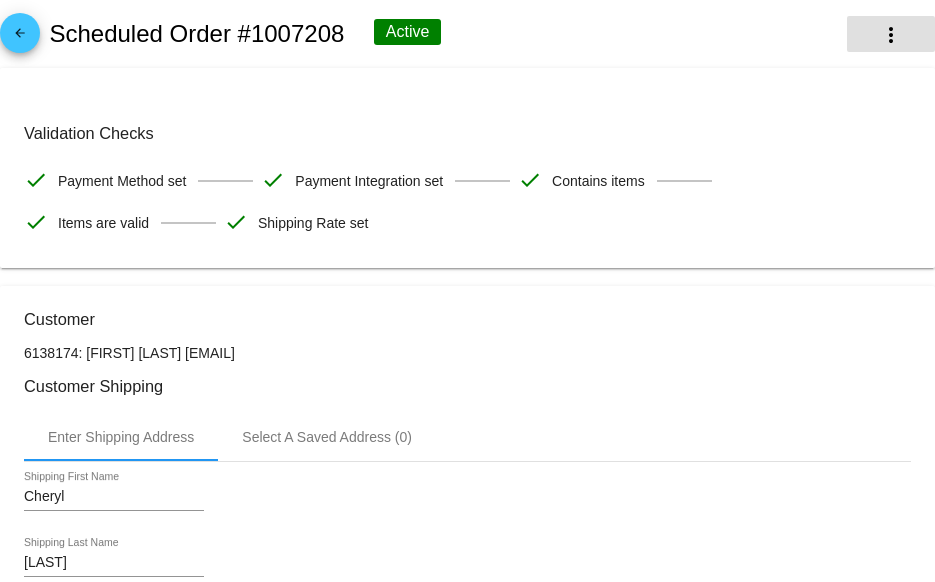 click on "more_vert" 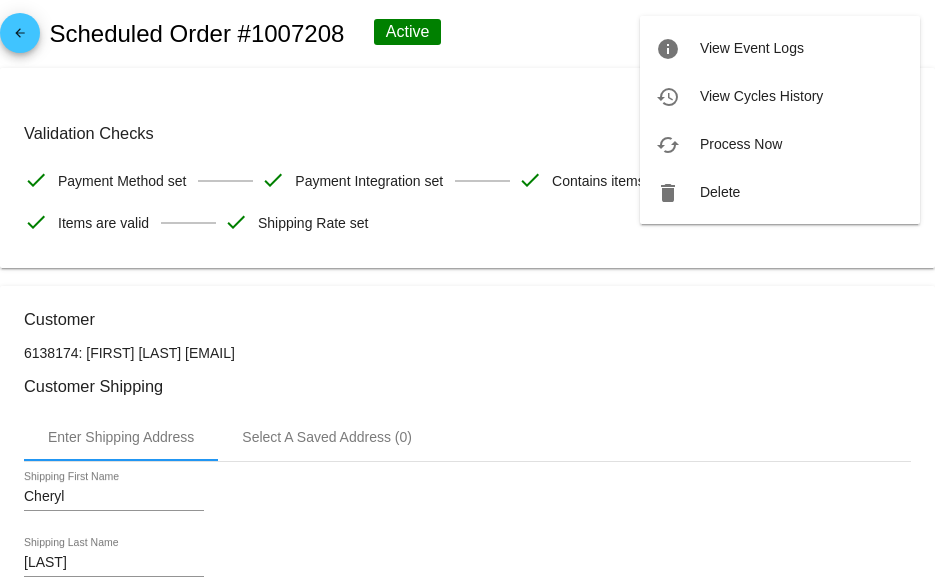 click at bounding box center [467, 291] 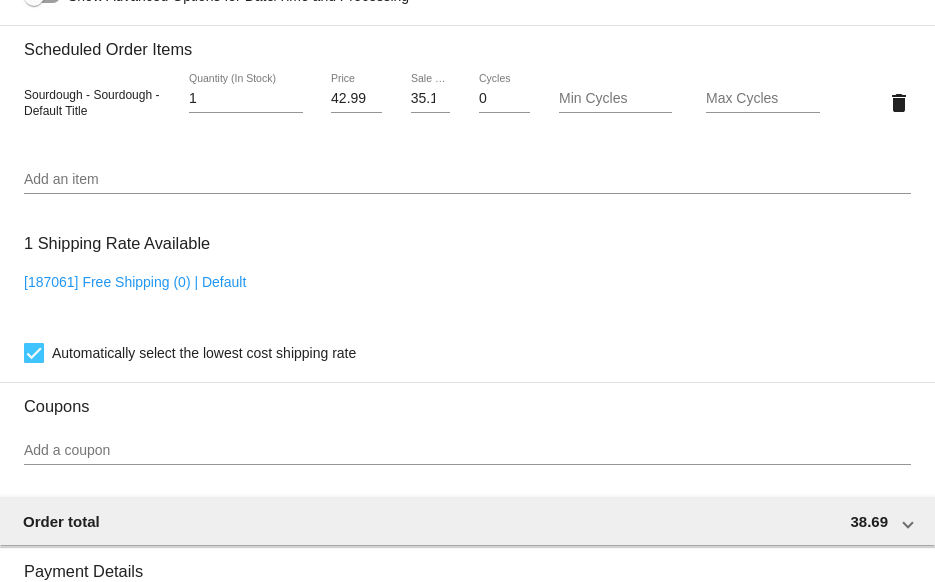 scroll, scrollTop: 1200, scrollLeft: 0, axis: vertical 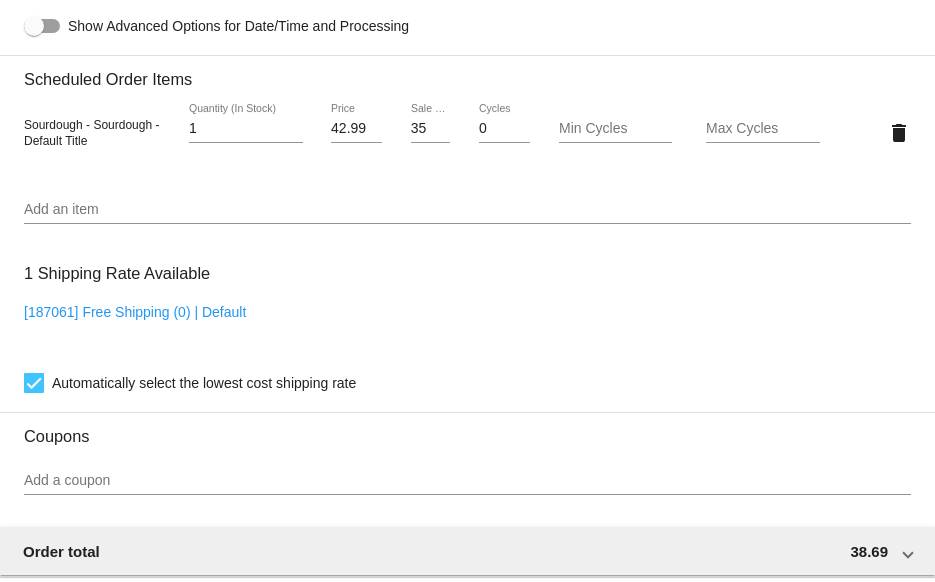 click on "35" at bounding box center [431, 129] 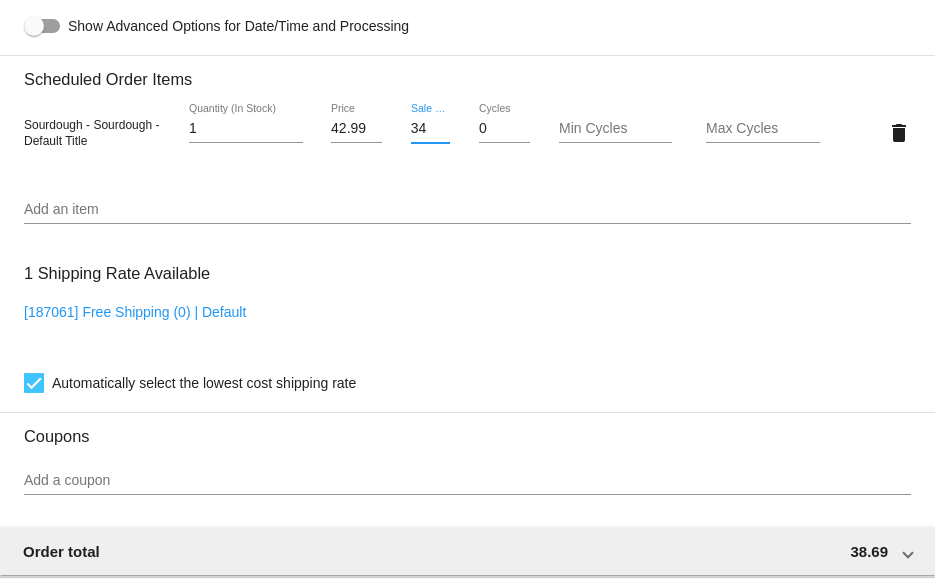 click on "34" at bounding box center [431, 129] 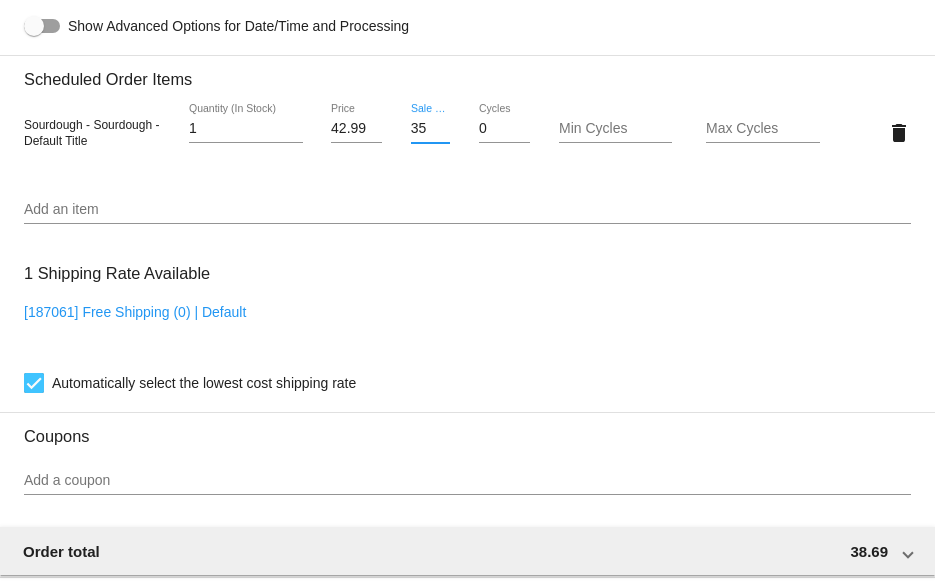 click on "35" at bounding box center [431, 129] 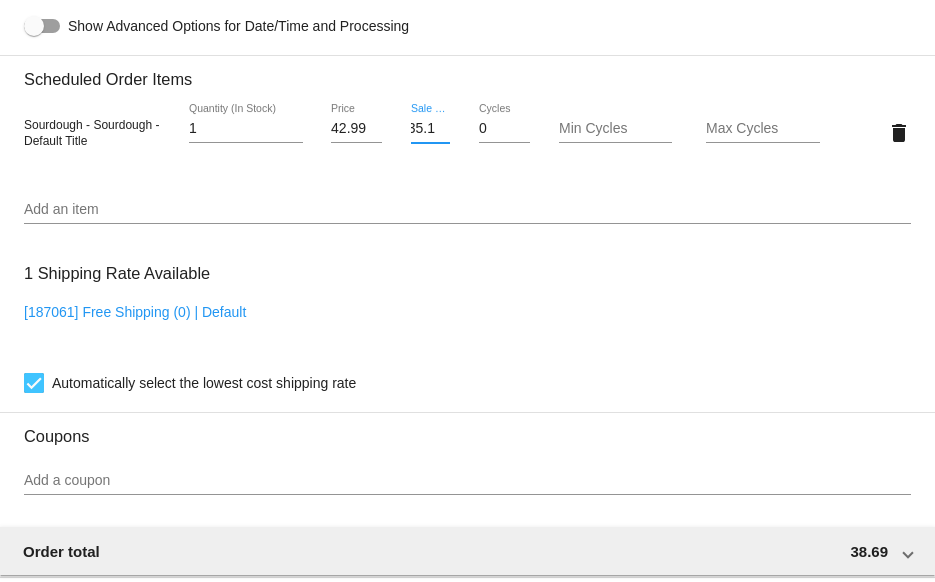 scroll, scrollTop: 0, scrollLeft: 11, axis: horizontal 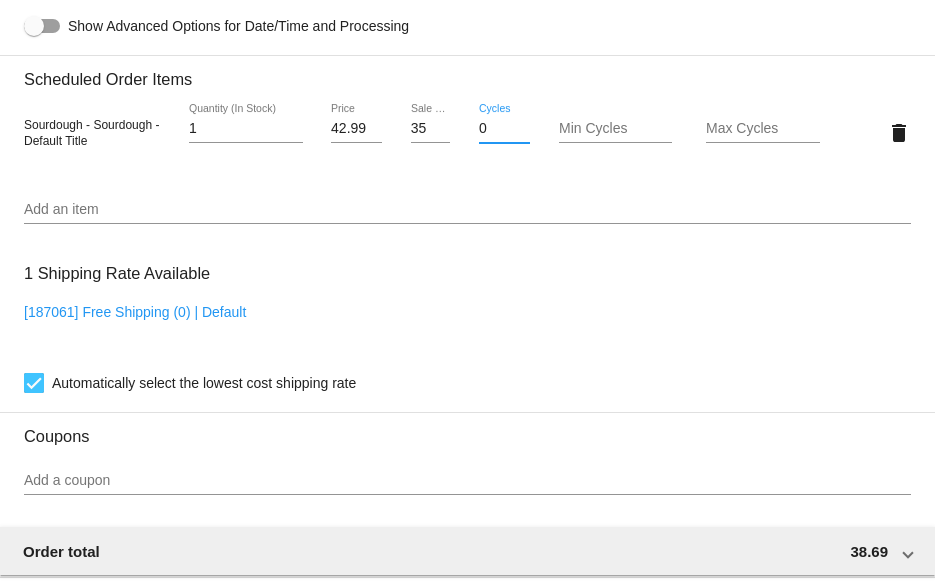 click on "35" at bounding box center (431, 129) 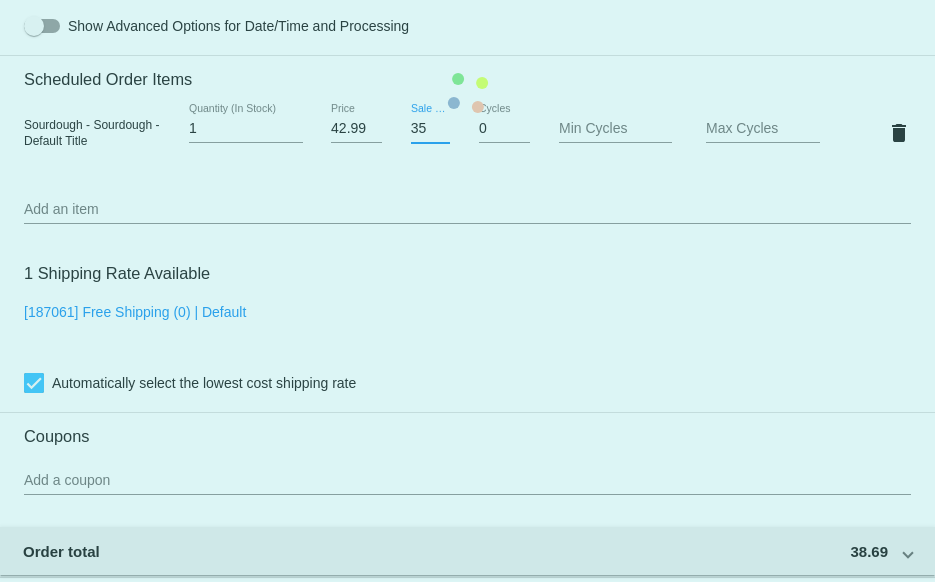 click on "Customer
6138174: Cheryl Genta
ccgenta@gmail.com
Customer Shipping
Enter Shipping Address Select A Saved Address (0)
Cheryl
Shipping First Name
Genta
Shipping Last Name
US | USA
Shipping Country
12 Roselawn Ave.
Shipping Street 1
Shipping Street 2
Fairview Heights
Shipping City
IL | Illinois
Shipping State
62208
Shipping Postcode
Scheduled Order Details
Frequency:
Every 4 months
Active
Status
1" 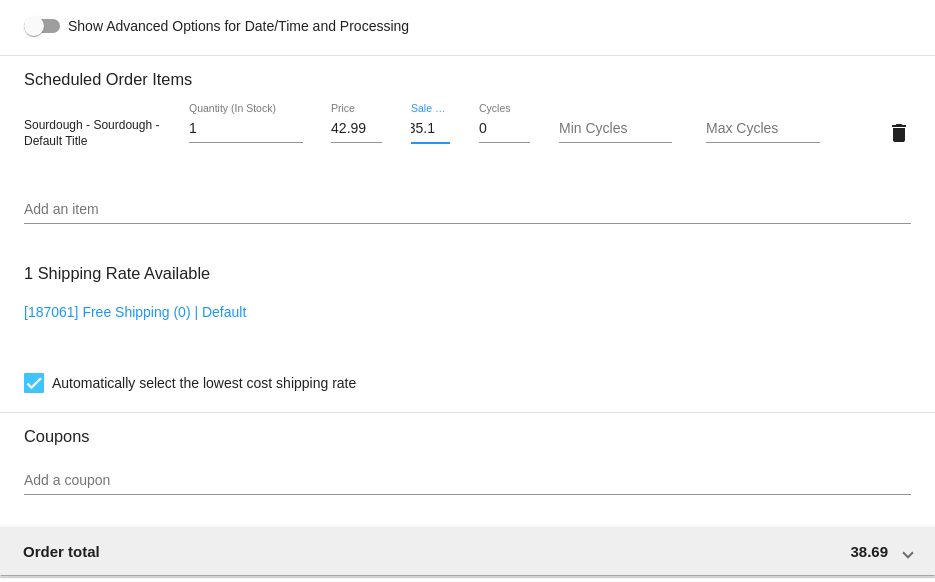 scroll, scrollTop: 0, scrollLeft: 11, axis: horizontal 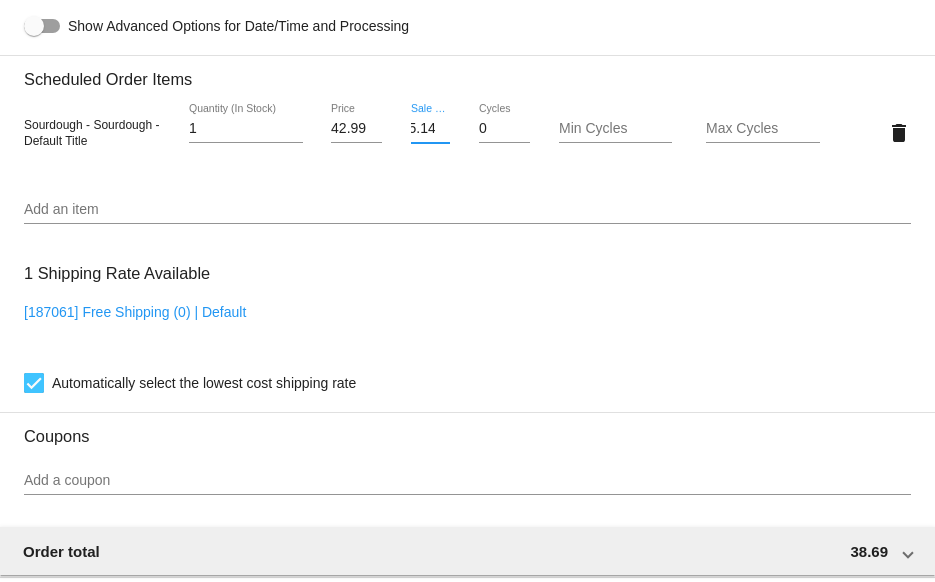 type on "35.14" 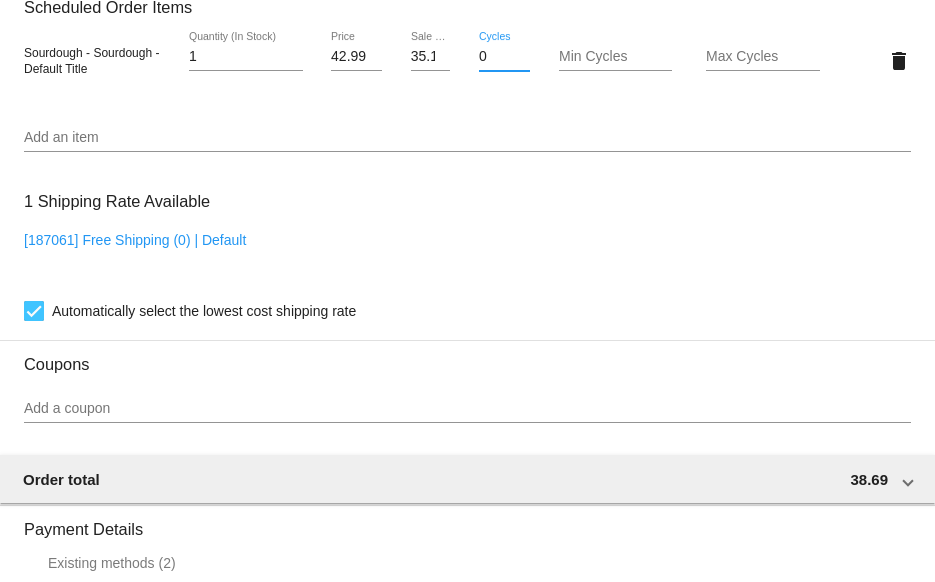 scroll, scrollTop: 1300, scrollLeft: 0, axis: vertical 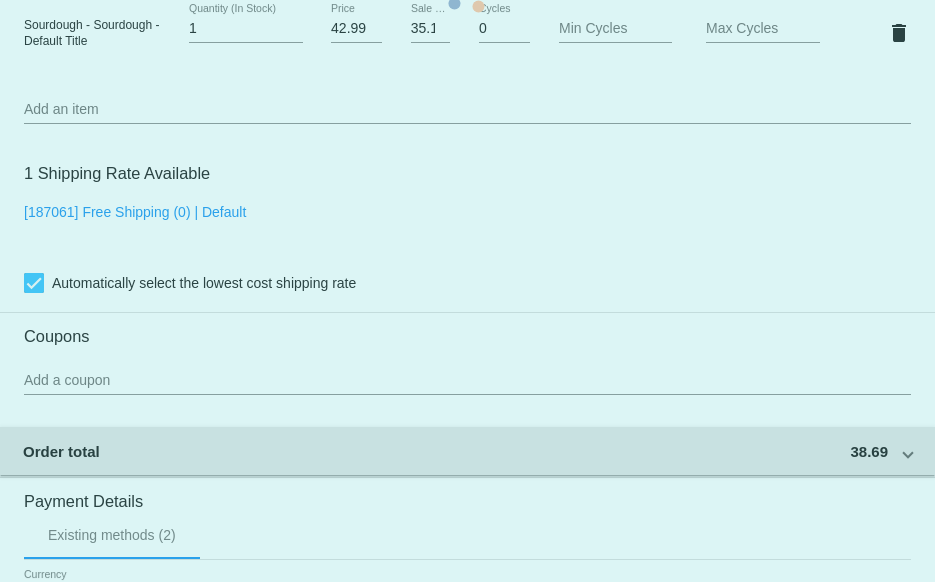 click on "Customer
6138174: Cheryl Genta
ccgenta@gmail.com
Customer Shipping
Enter Shipping Address Select A Saved Address (0)
Cheryl
Shipping First Name
Genta
Shipping Last Name
US | USA
Shipping Country
12 Roselawn Ave.
Shipping Street 1
Shipping Street 2
Fairview Heights
Shipping City
IL | Illinois
Shipping State
62208
Shipping Postcode
Scheduled Order Details
Frequency:
Every 4 months
Active
Status
1" 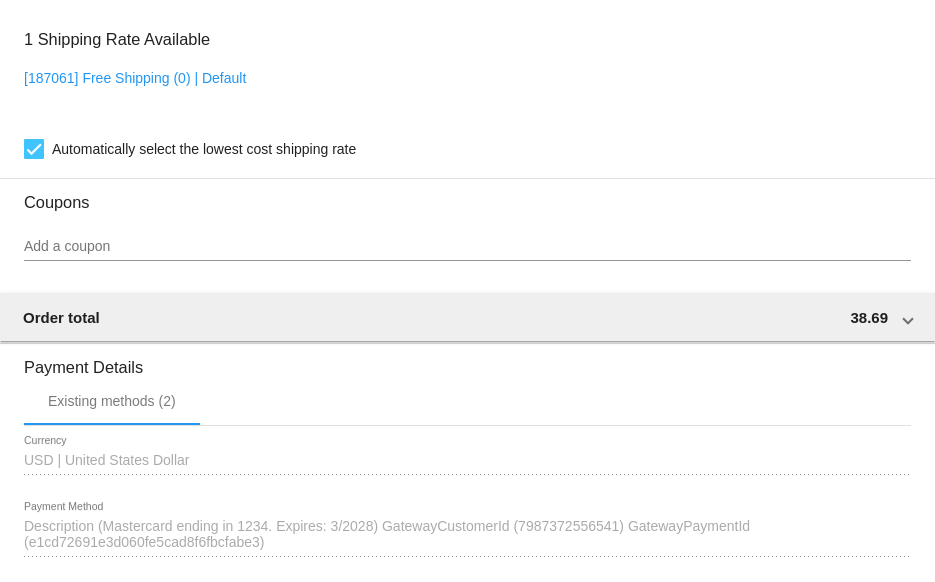 scroll, scrollTop: 1400, scrollLeft: 0, axis: vertical 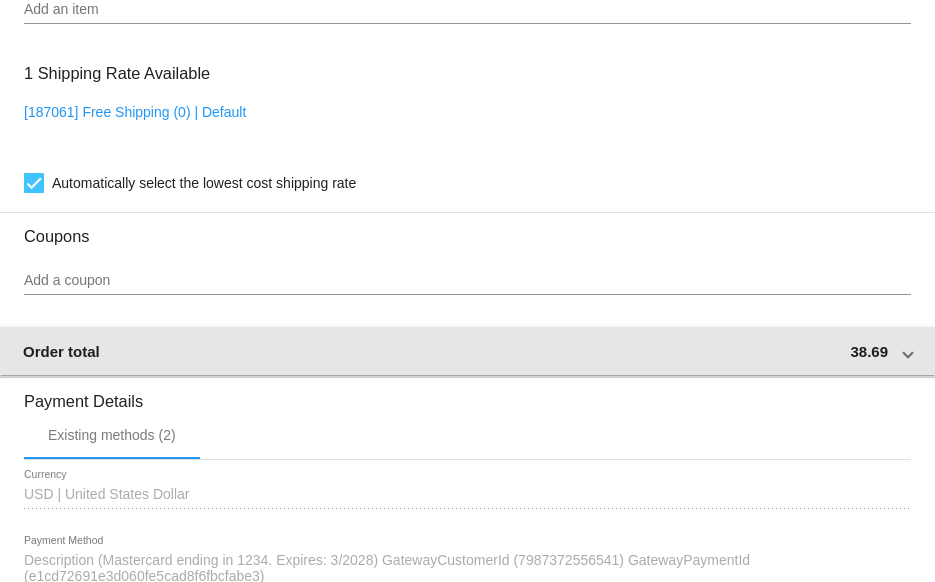 click at bounding box center [908, 351] 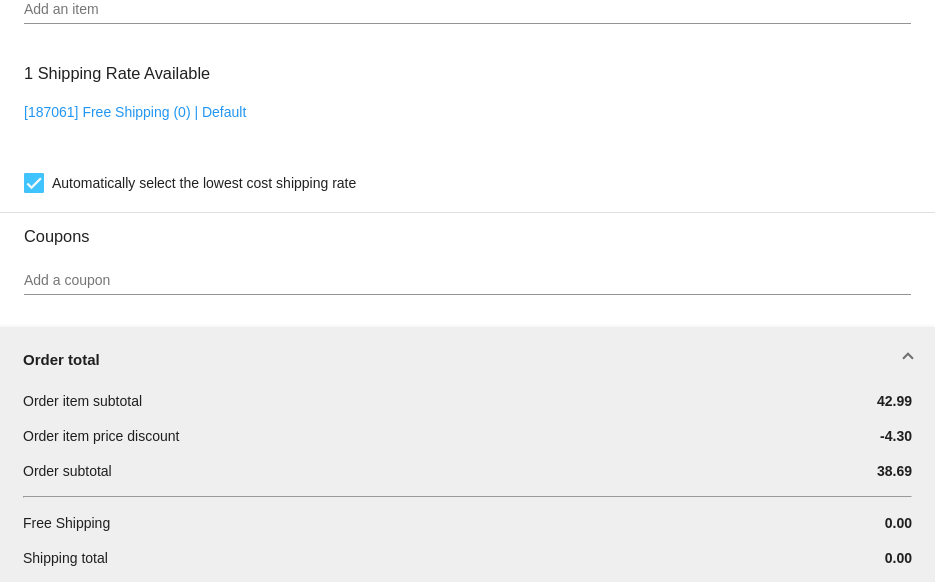 click at bounding box center (908, 359) 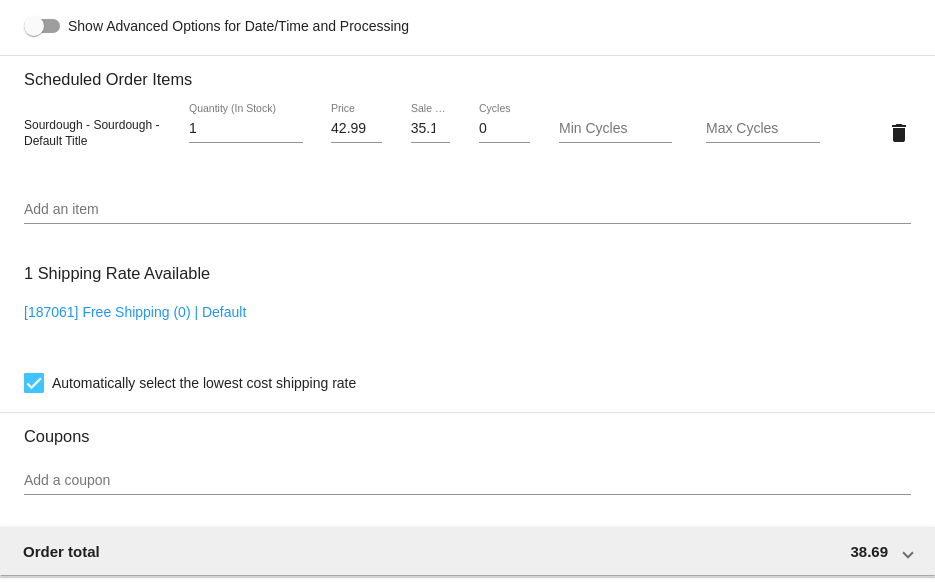 scroll, scrollTop: 1200, scrollLeft: 0, axis: vertical 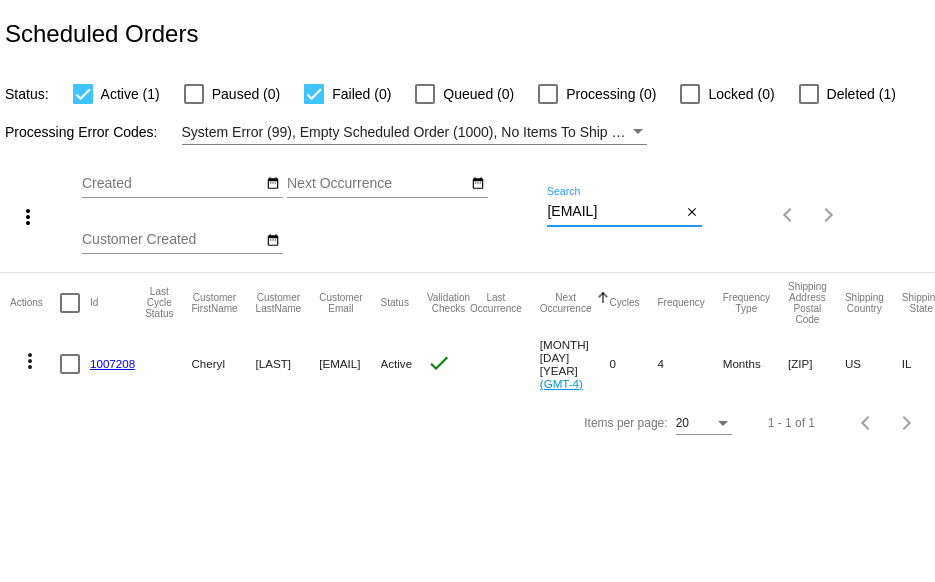 drag, startPoint x: 547, startPoint y: 210, endPoint x: 709, endPoint y: 214, distance: 162.04938 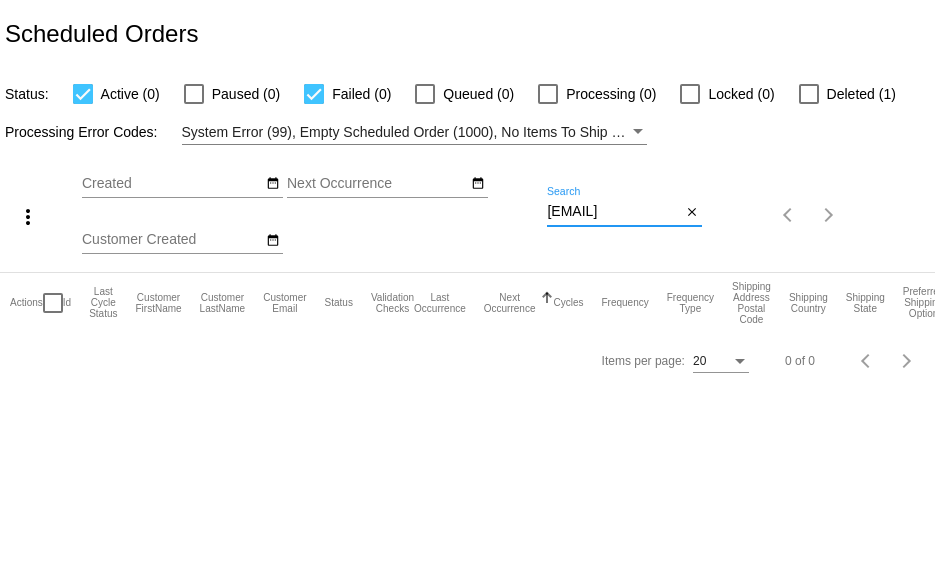 type on "[EMAIL]" 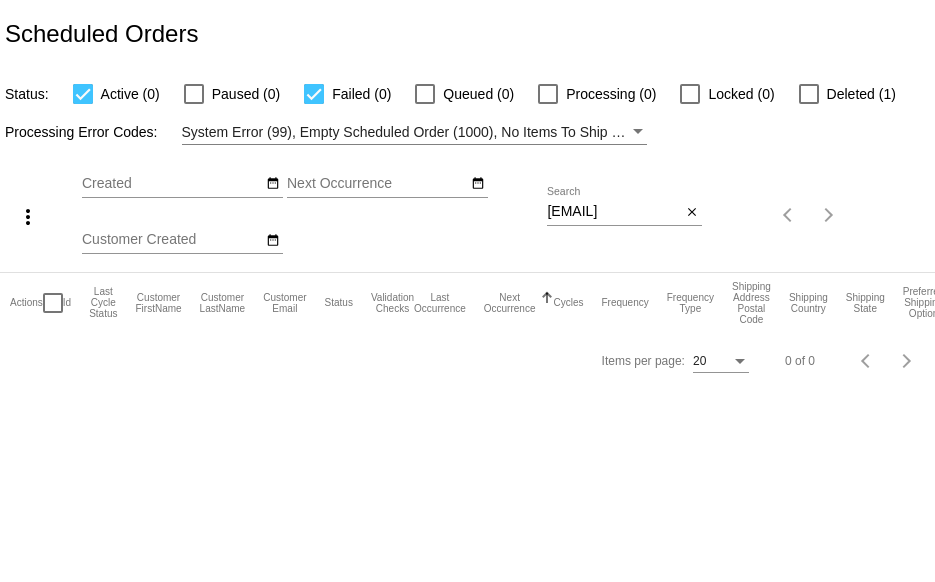 click on "more_vert
Aug
Jan
Feb
Mar
Apr
1" 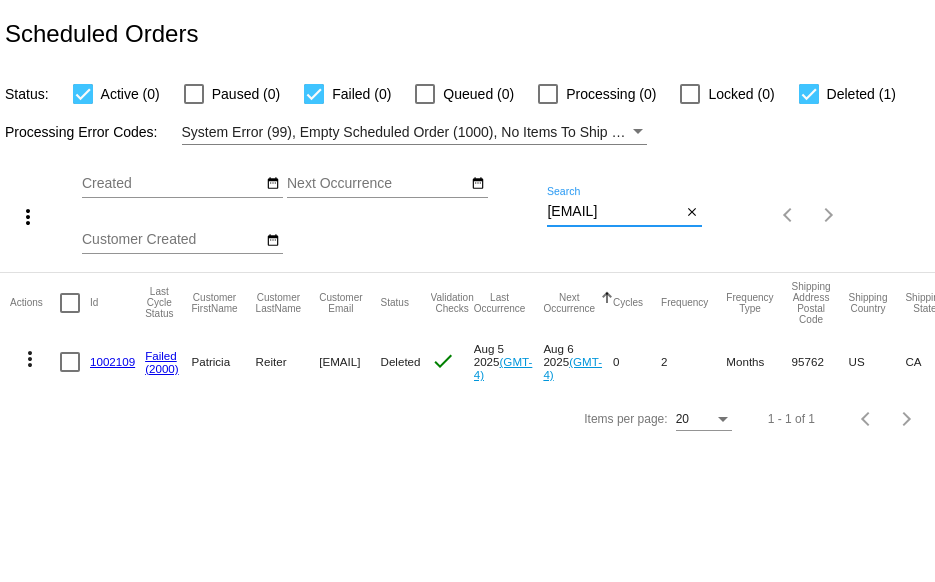 drag, startPoint x: 547, startPoint y: 212, endPoint x: 698, endPoint y: 223, distance: 151.40013 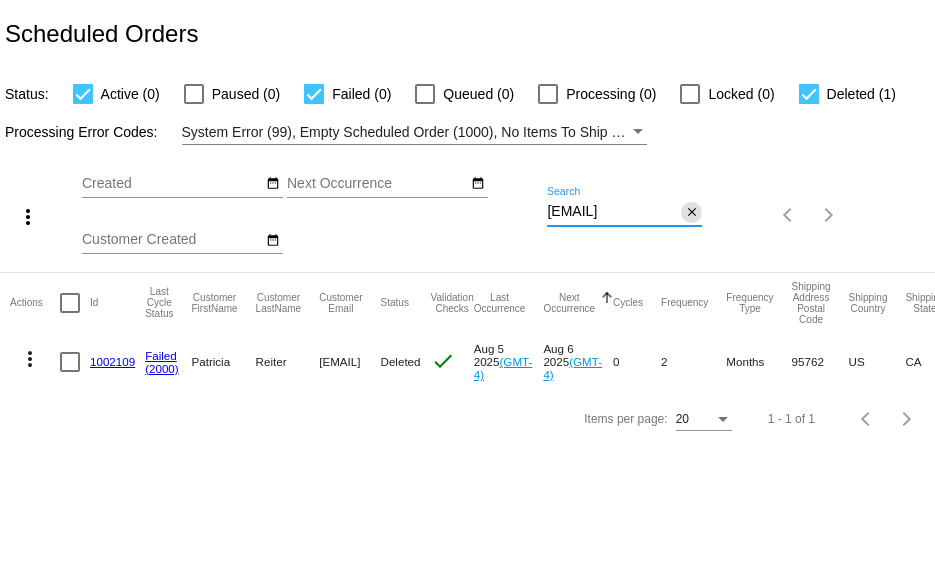 paste on "[FIRST] [LAST]" 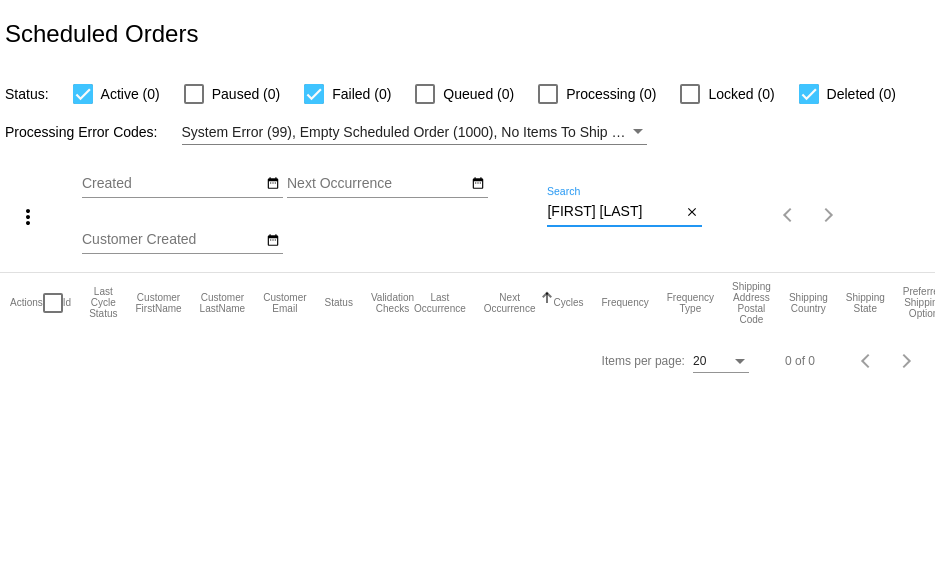 drag, startPoint x: 642, startPoint y: 216, endPoint x: 409, endPoint y: 199, distance: 233.61935 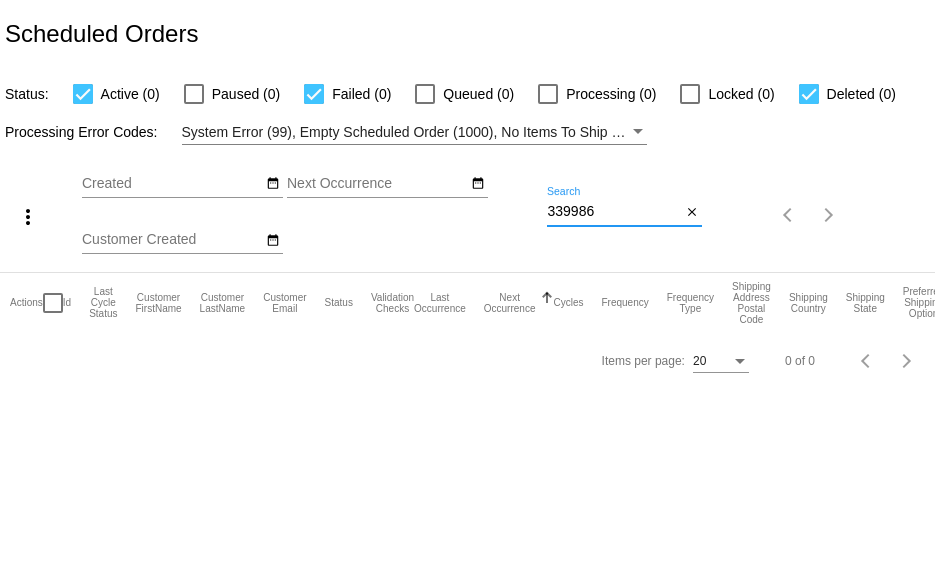 drag, startPoint x: 499, startPoint y: 215, endPoint x: 439, endPoint y: 214, distance: 60.00833 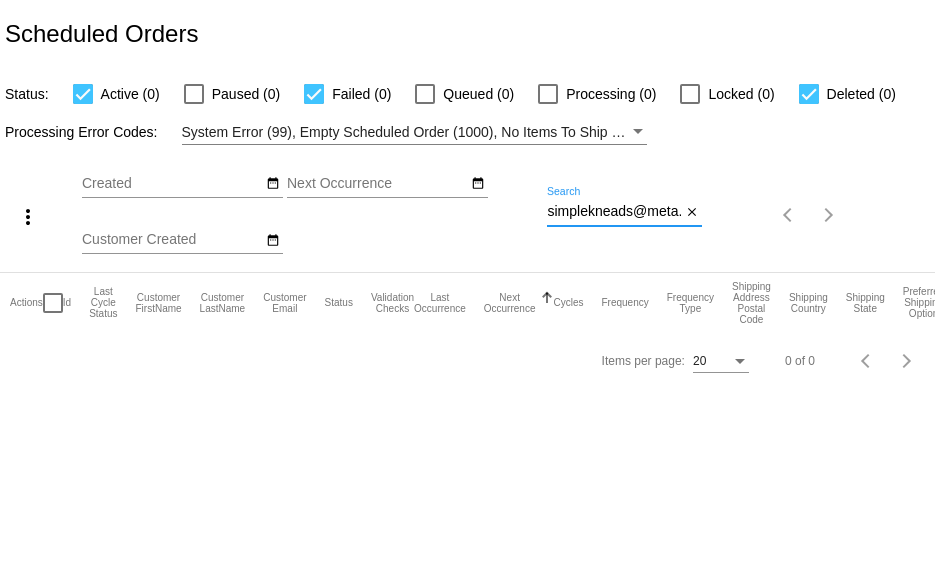 scroll, scrollTop: 0, scrollLeft: 53, axis: horizontal 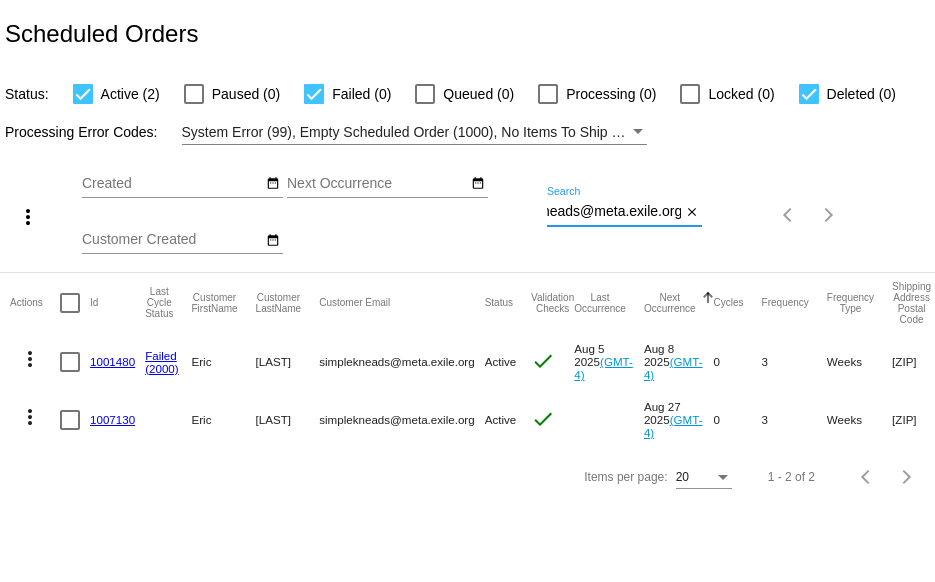 drag, startPoint x: 547, startPoint y: 211, endPoint x: 755, endPoint y: 240, distance: 210.0119 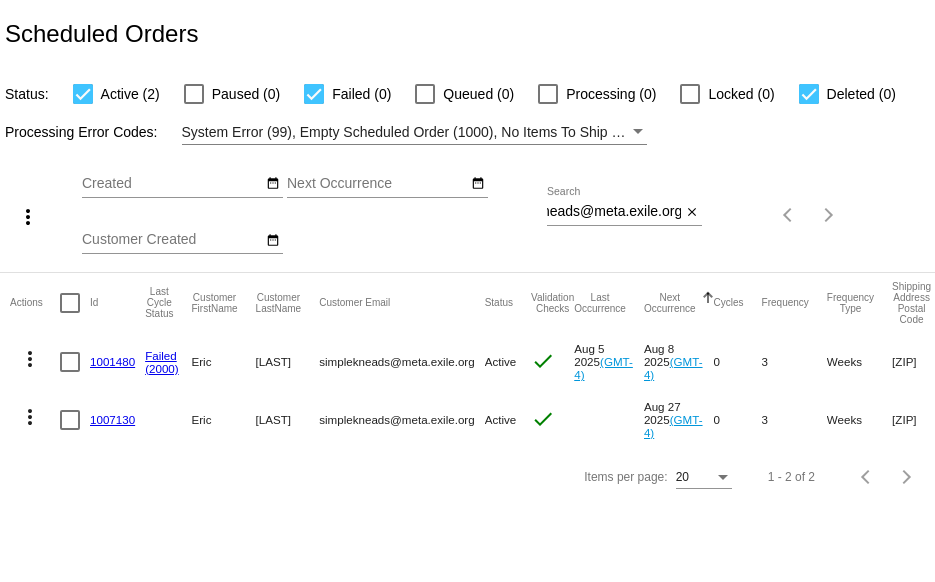 scroll, scrollTop: 0, scrollLeft: 0, axis: both 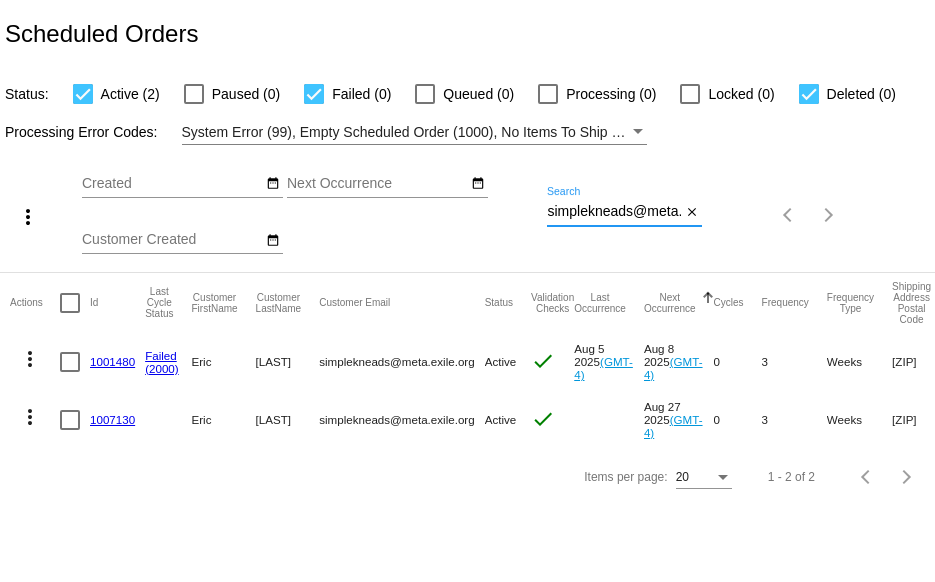 paste on "[EMAIL]" 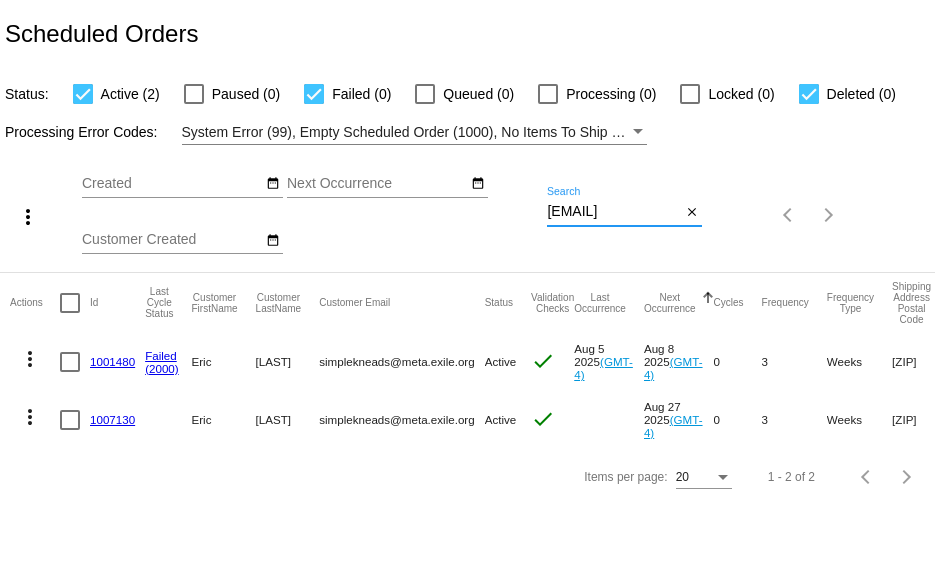 scroll, scrollTop: 0, scrollLeft: 24, axis: horizontal 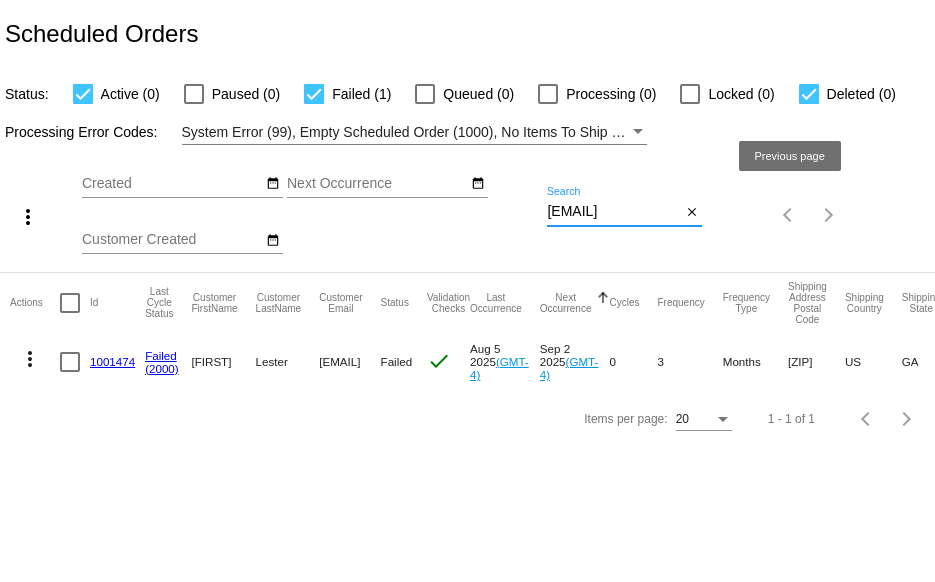 click on "more_vert
Aug
Jan
Feb
Mar
Apr
1" 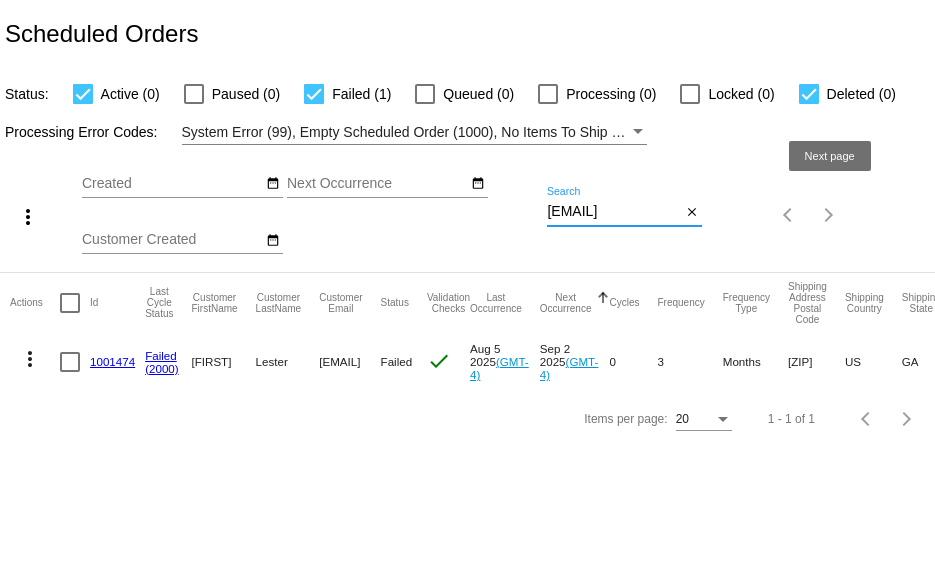 paste on "[EMAIL]" 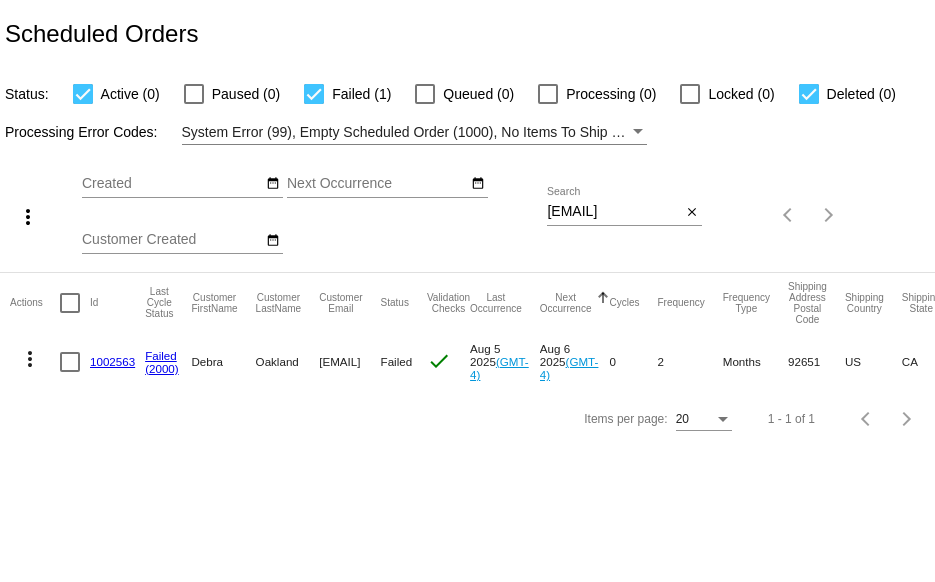 scroll, scrollTop: 0, scrollLeft: 0, axis: both 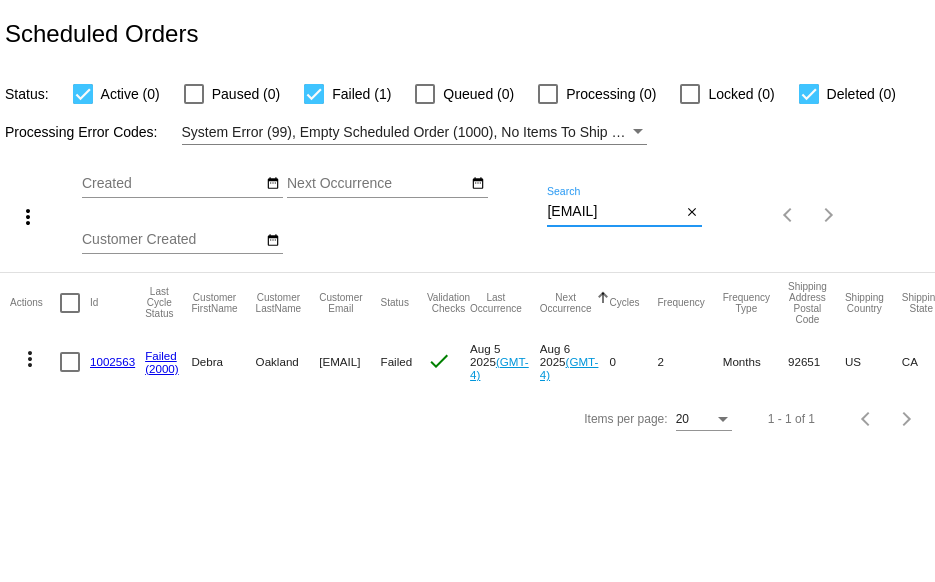 drag, startPoint x: 547, startPoint y: 215, endPoint x: 740, endPoint y: 221, distance: 193.09325 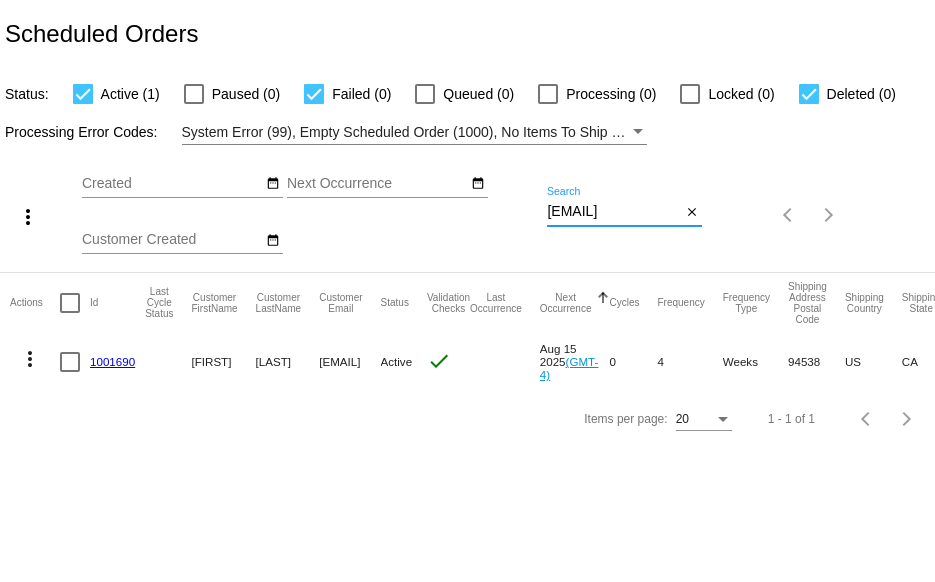 type on "[EMAIL]" 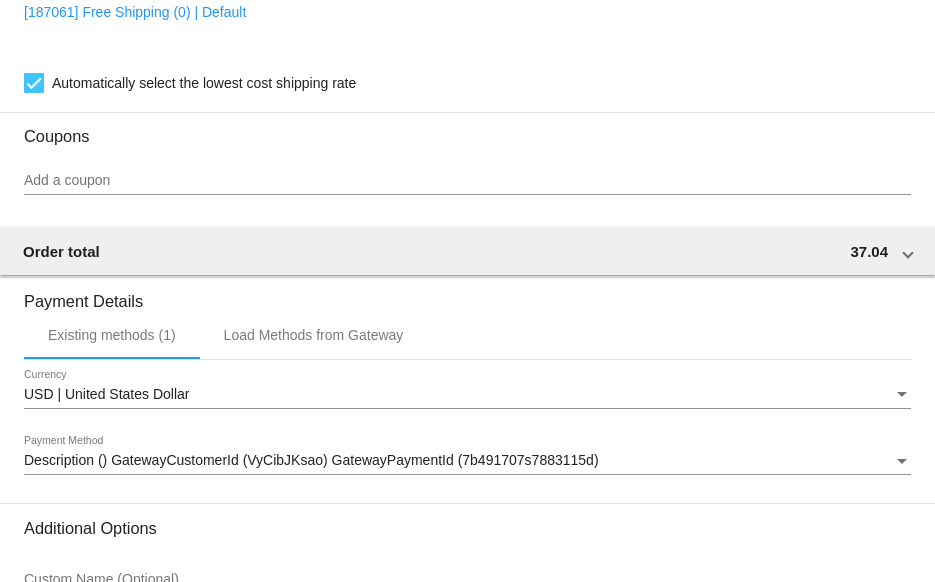 scroll, scrollTop: 1600, scrollLeft: 0, axis: vertical 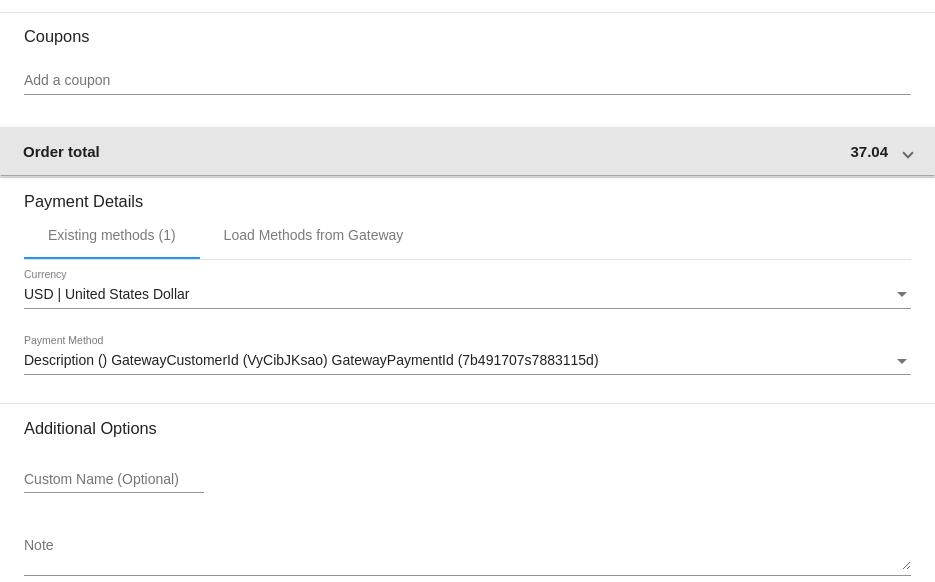 click at bounding box center [908, 151] 